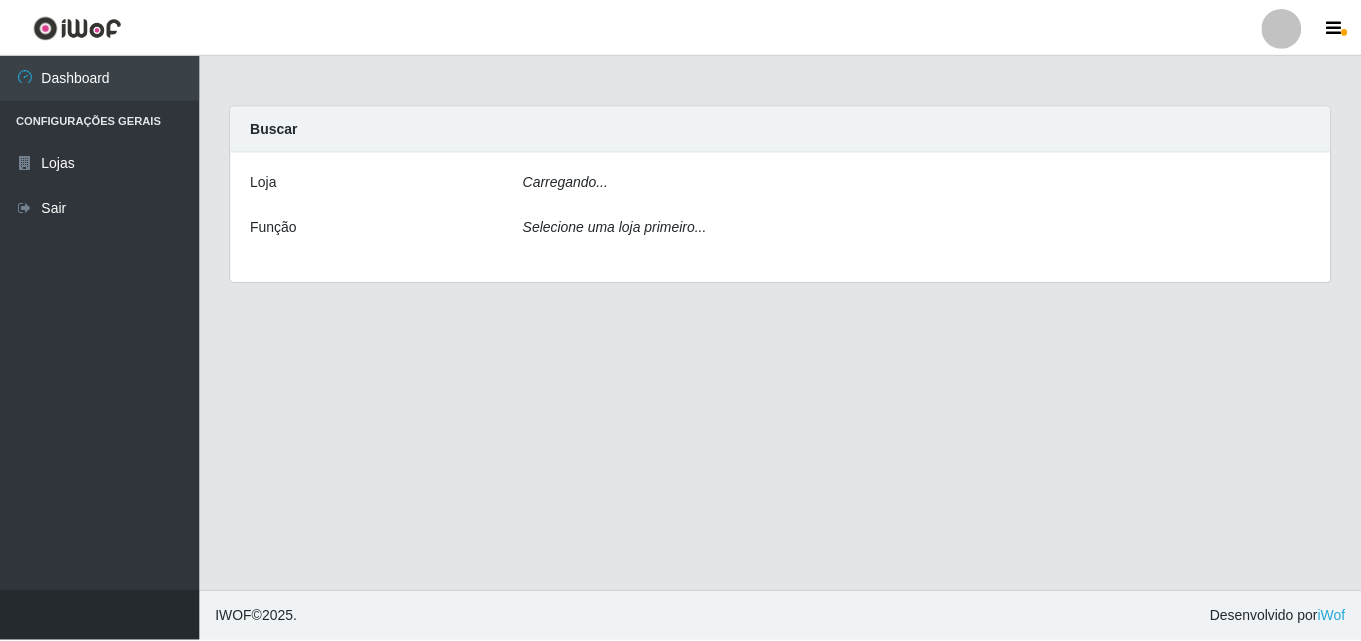 scroll, scrollTop: 0, scrollLeft: 0, axis: both 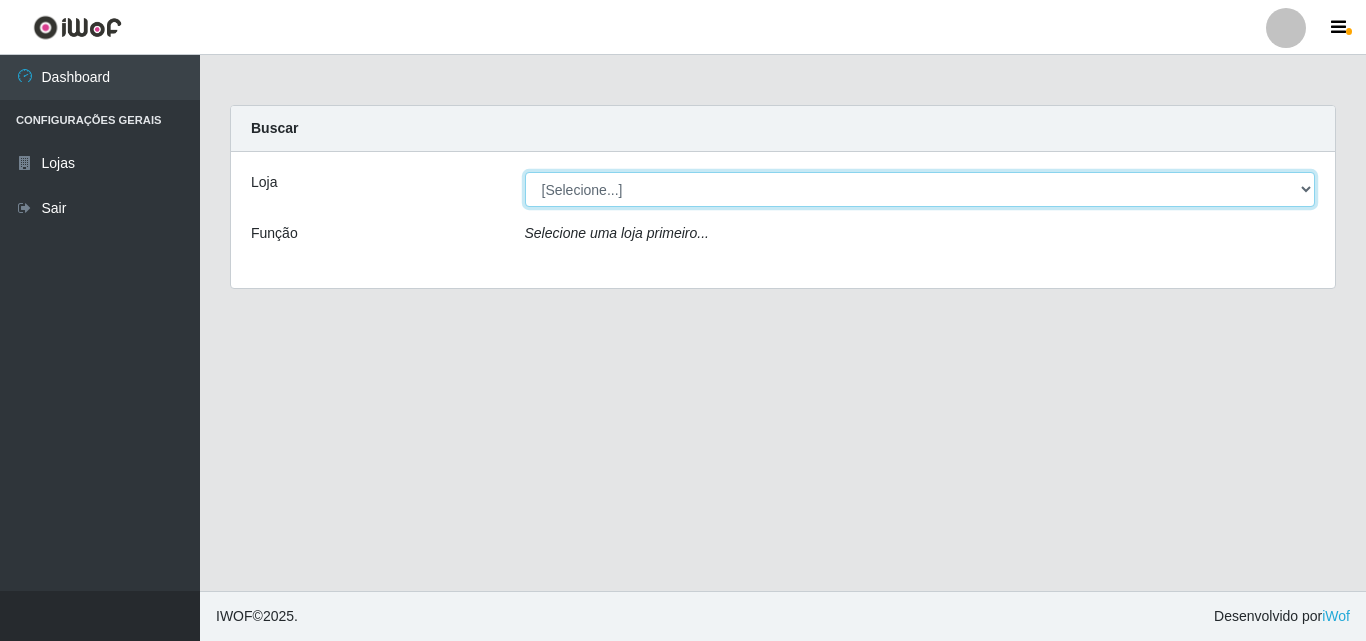 click on "[Selecione...] BomQueSó Agreste - Loja 3" at bounding box center [920, 189] 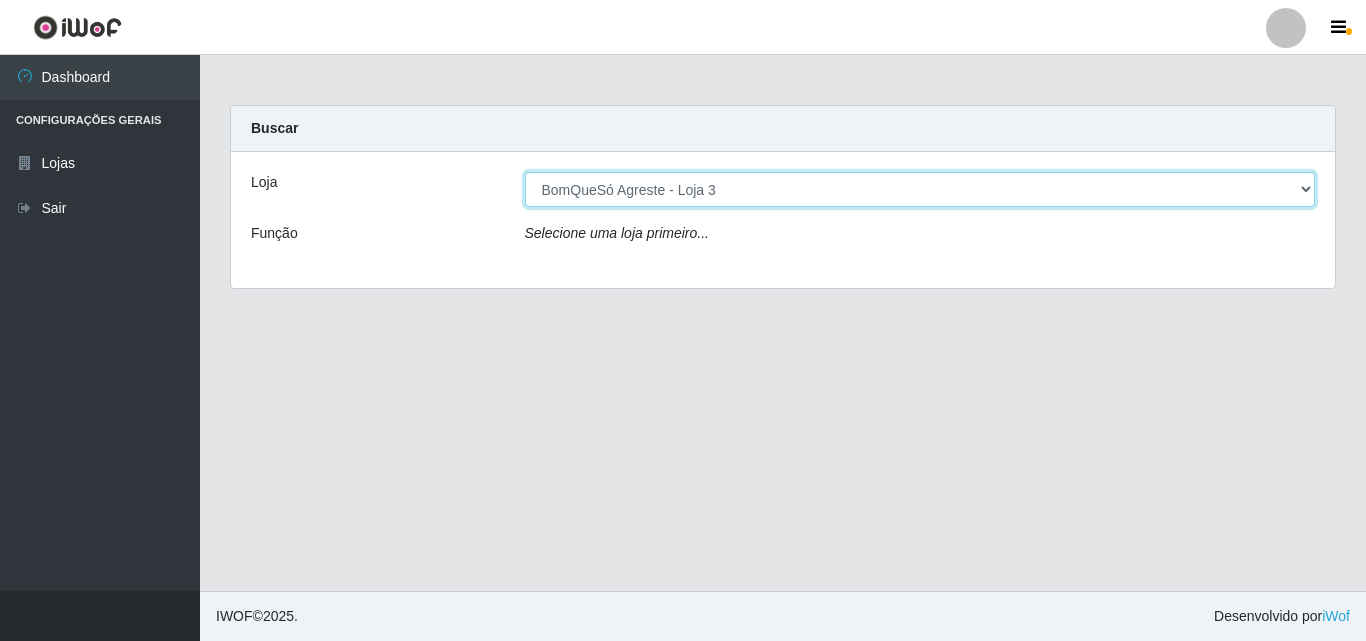 click on "[Selecione...] BomQueSó Agreste - Loja 3" at bounding box center (920, 189) 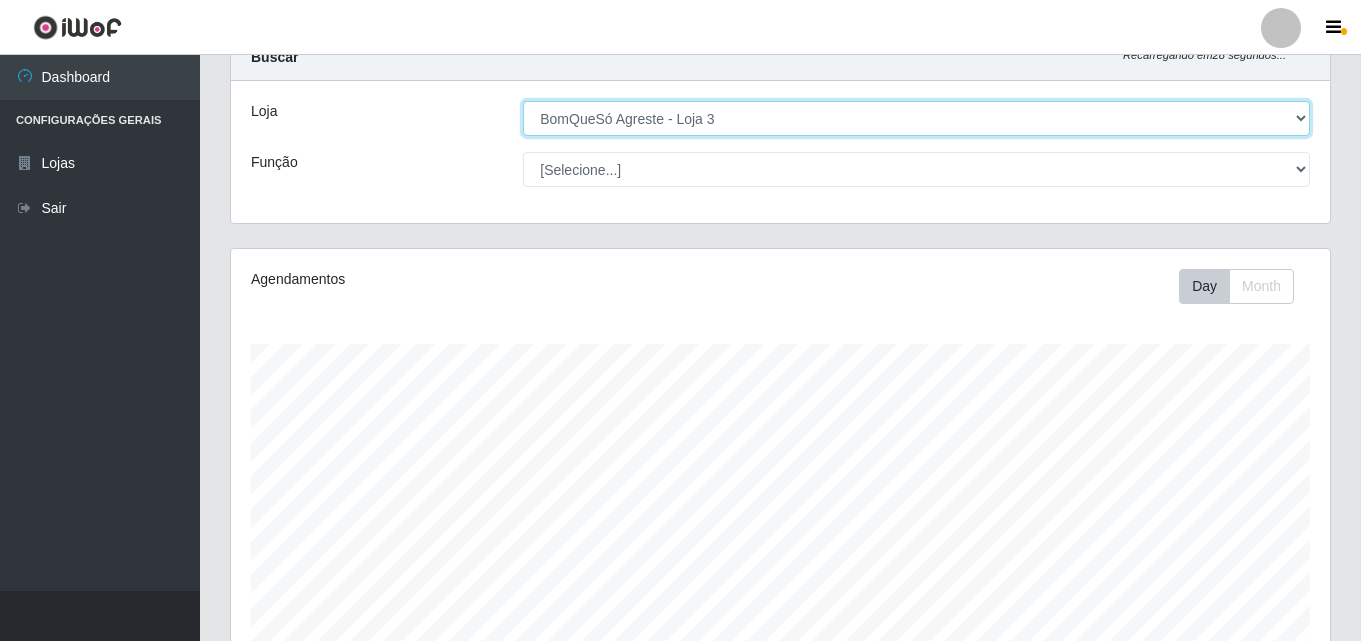 scroll, scrollTop: 200, scrollLeft: 0, axis: vertical 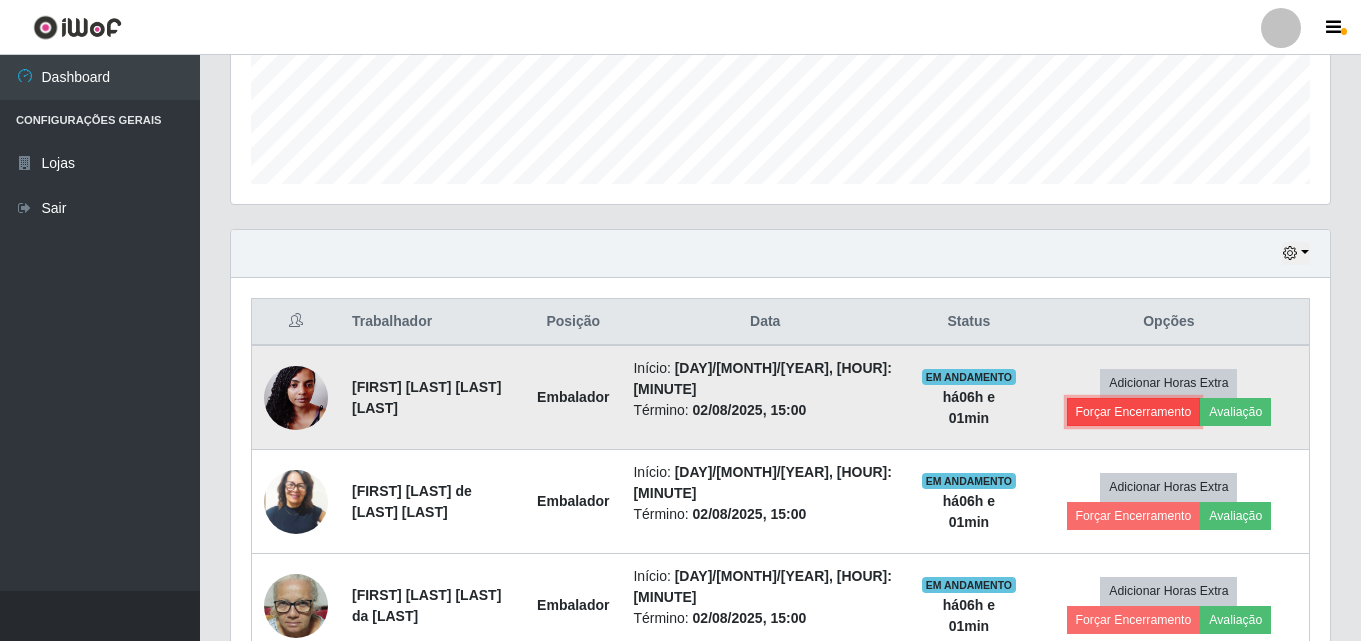 click on "Forçar Encerramento" at bounding box center [1134, 412] 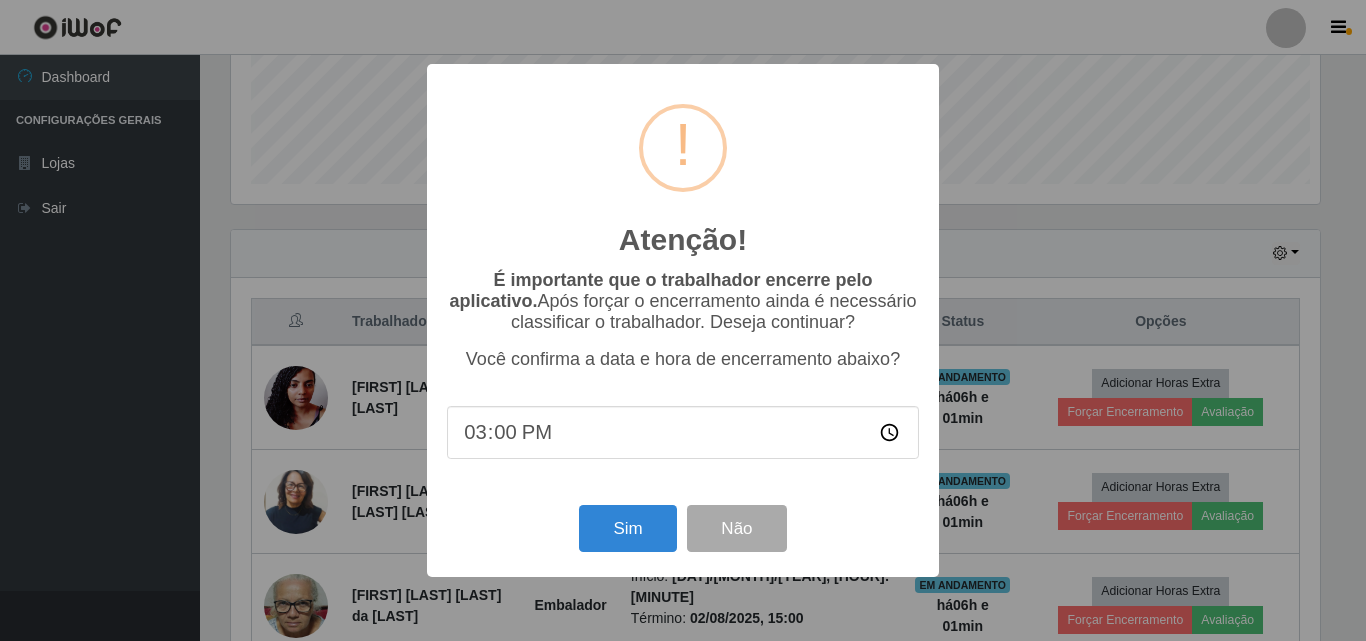 scroll, scrollTop: 999585, scrollLeft: 998911, axis: both 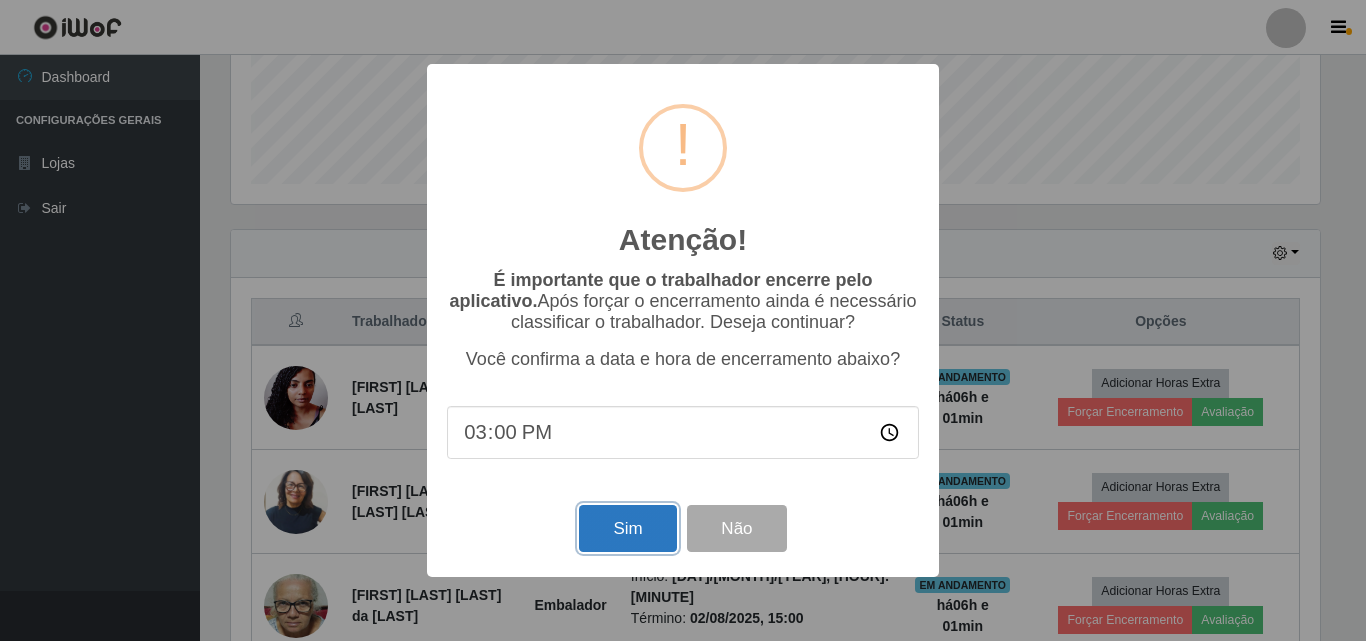 click on "Sim" at bounding box center [627, 528] 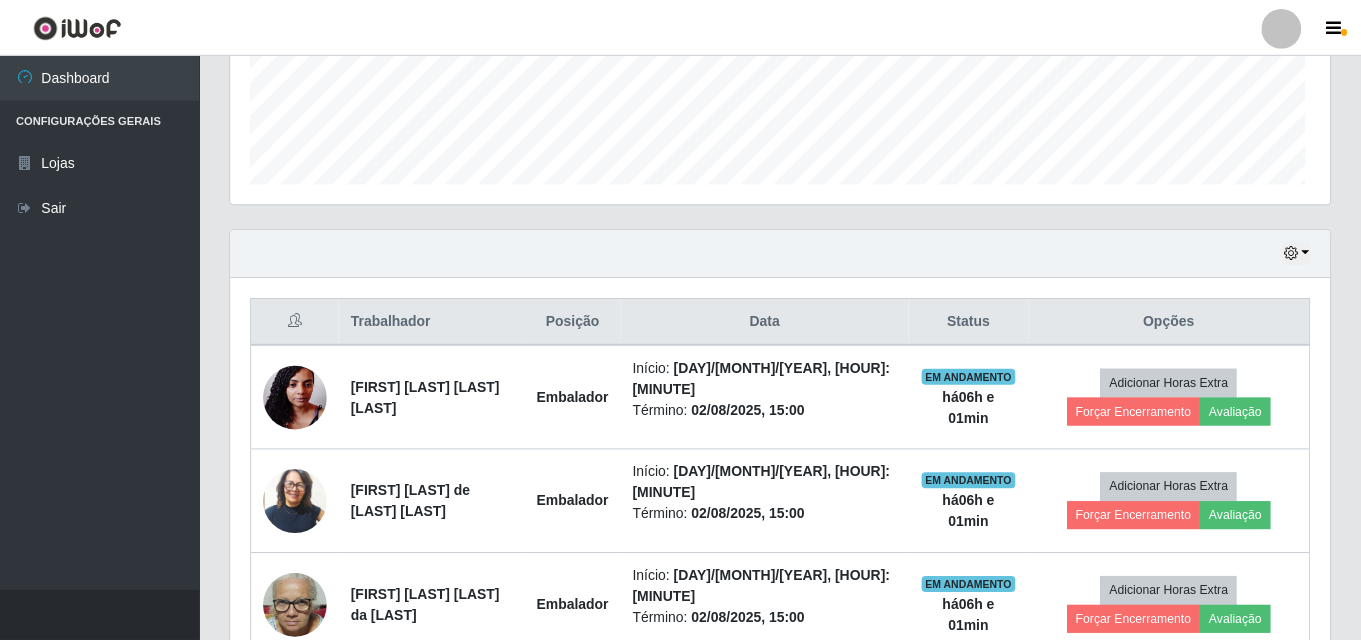 scroll, scrollTop: 999585, scrollLeft: 998901, axis: both 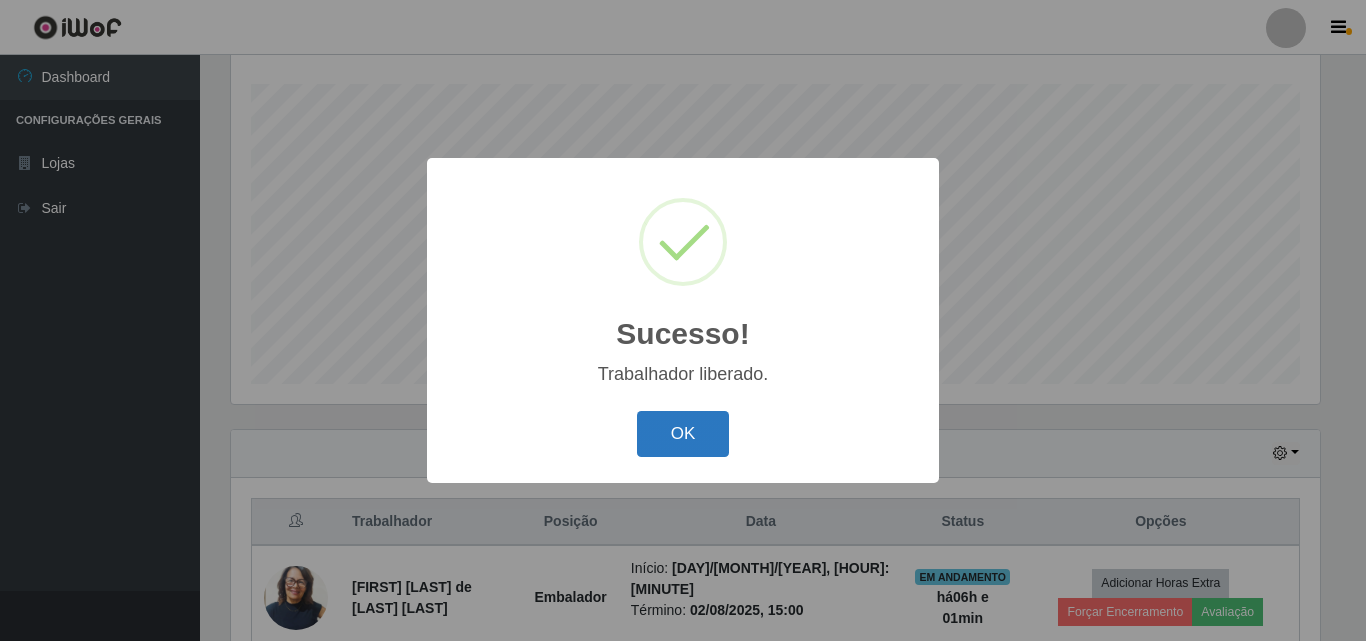 click on "OK" at bounding box center [683, 434] 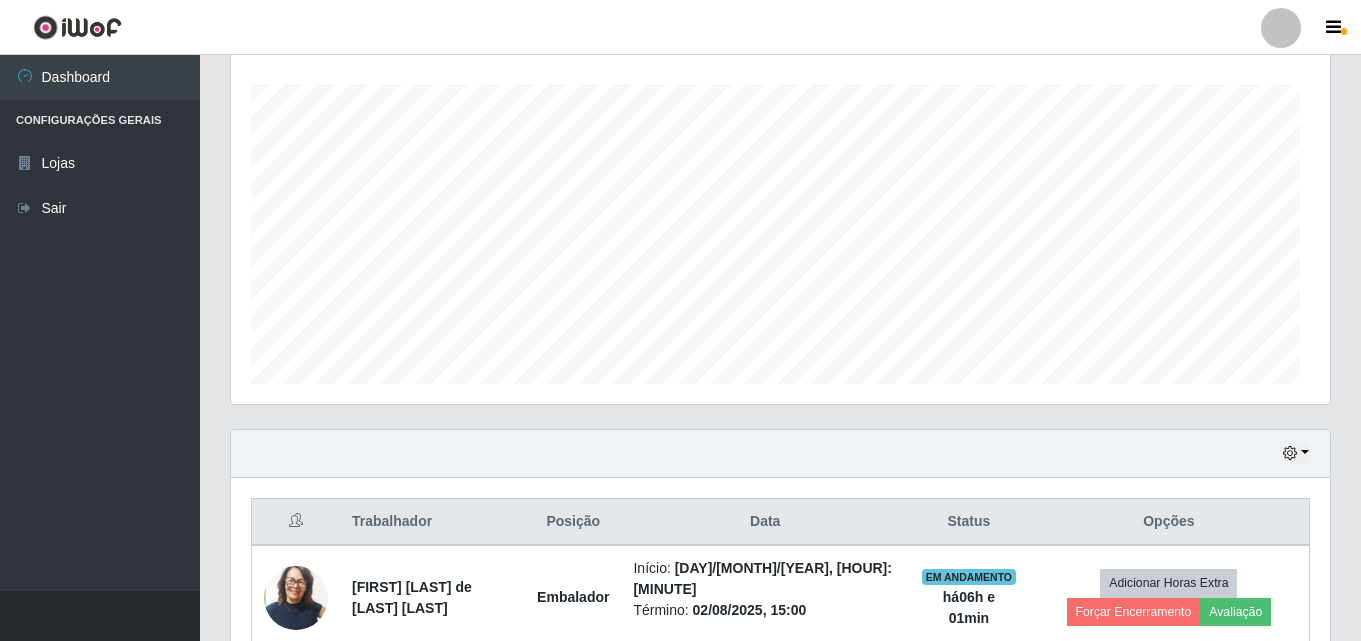 scroll, scrollTop: 999585, scrollLeft: 998901, axis: both 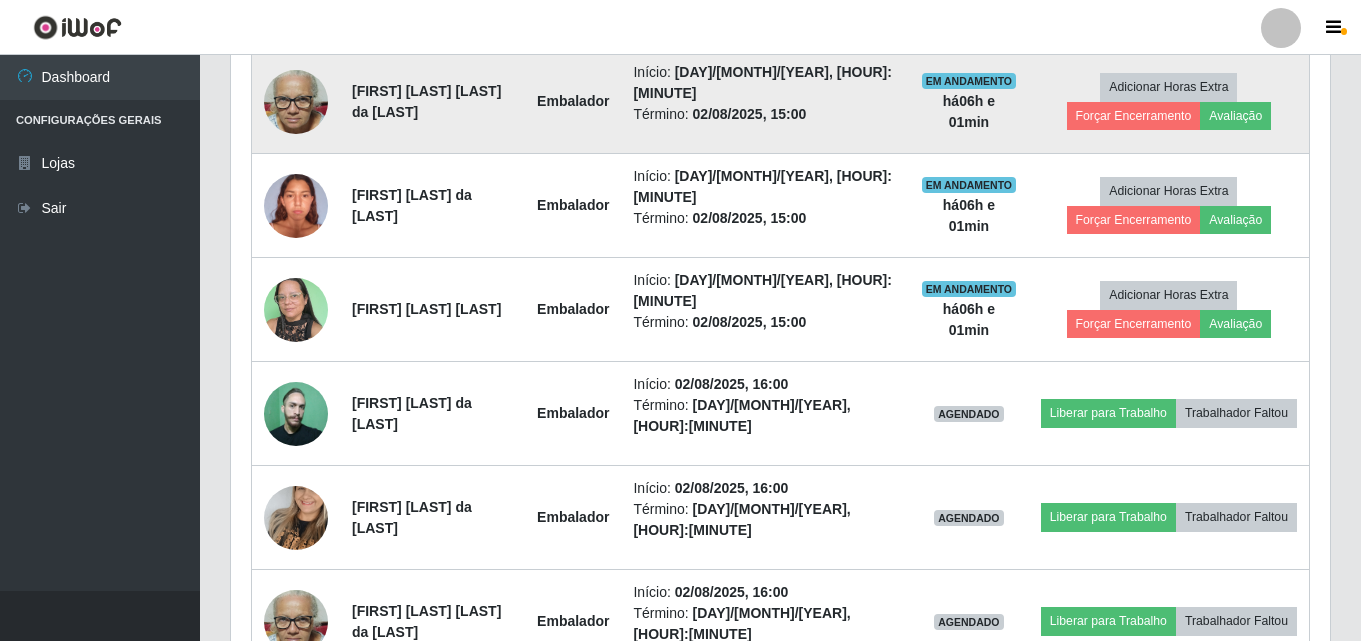 click on "Adicionar Horas Extra Forçar Encerramento Avaliação" at bounding box center [1169, 102] 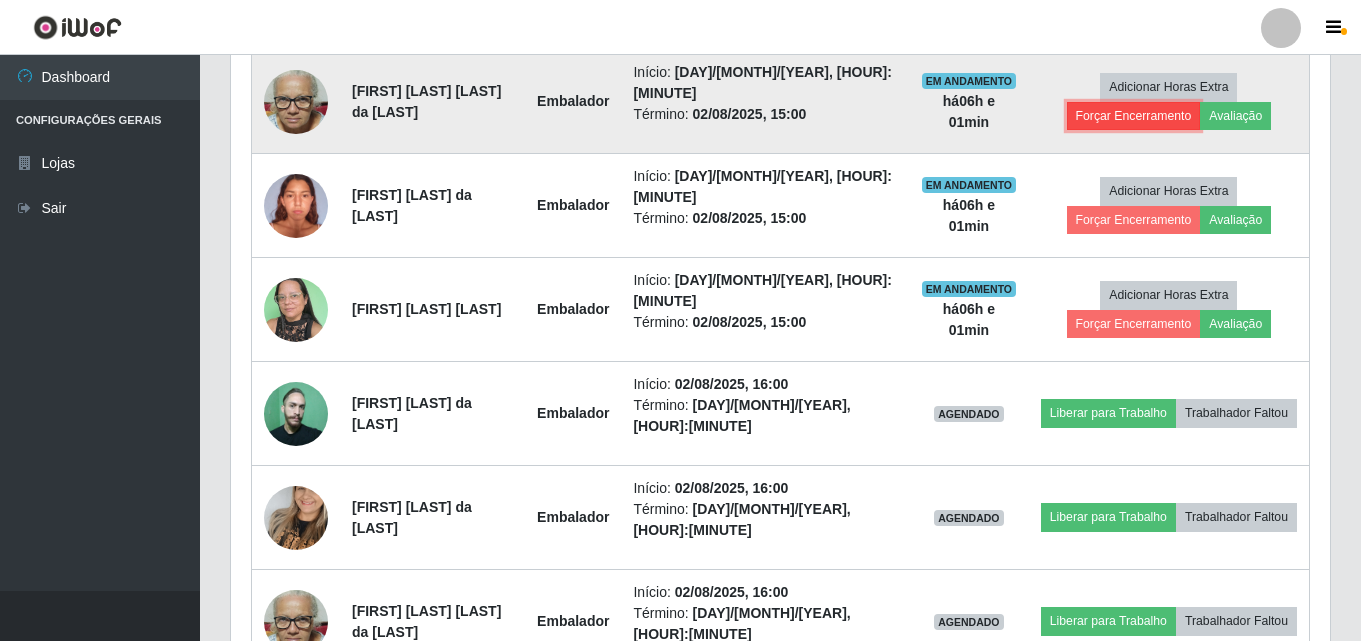 click on "Forçar Encerramento" at bounding box center (1134, 116) 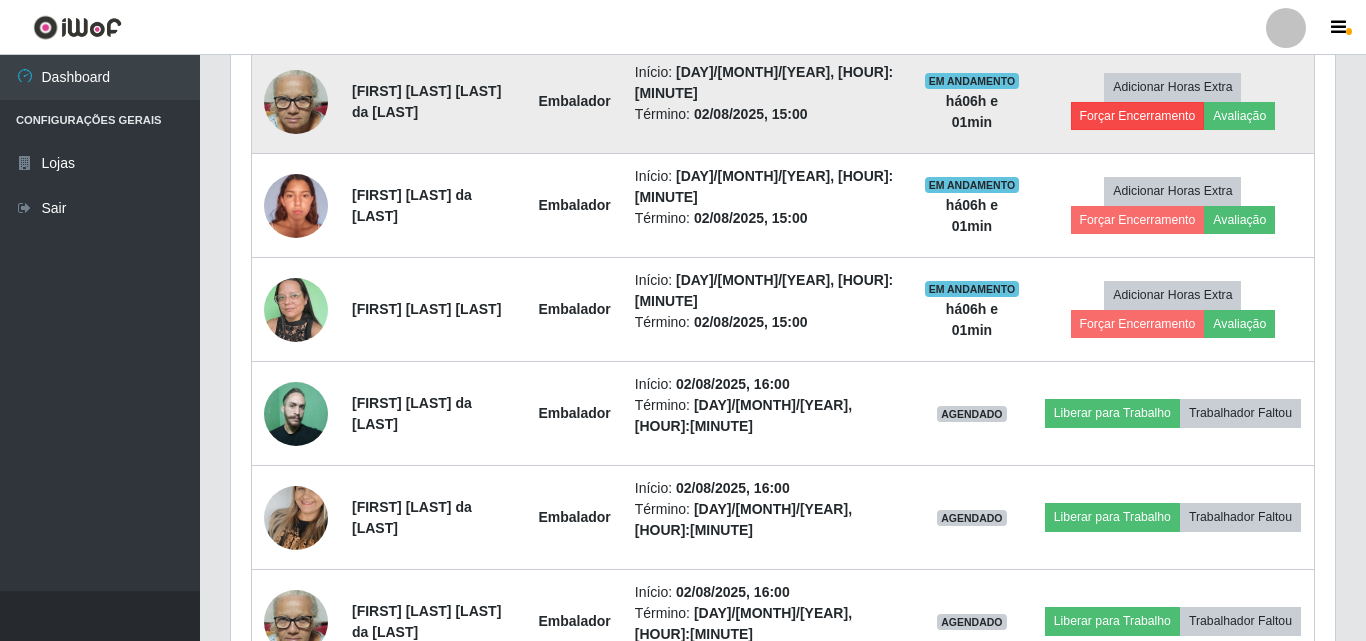 scroll, scrollTop: 999585, scrollLeft: 998911, axis: both 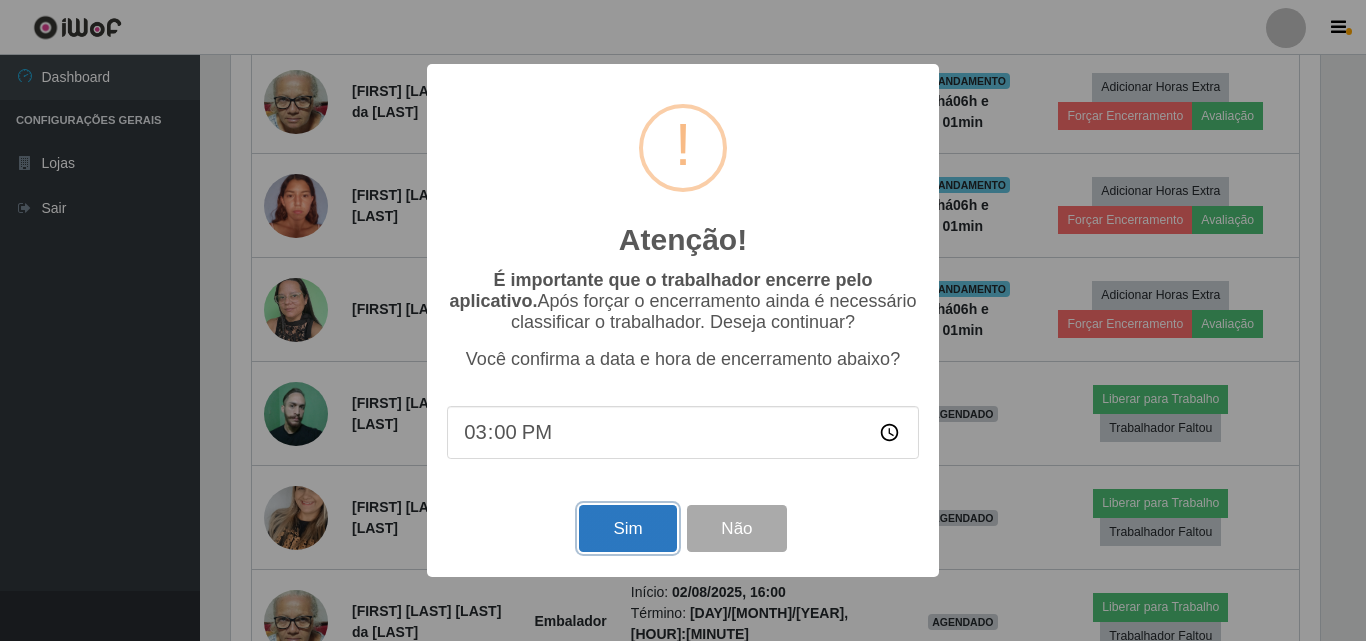 click on "Sim" at bounding box center [627, 528] 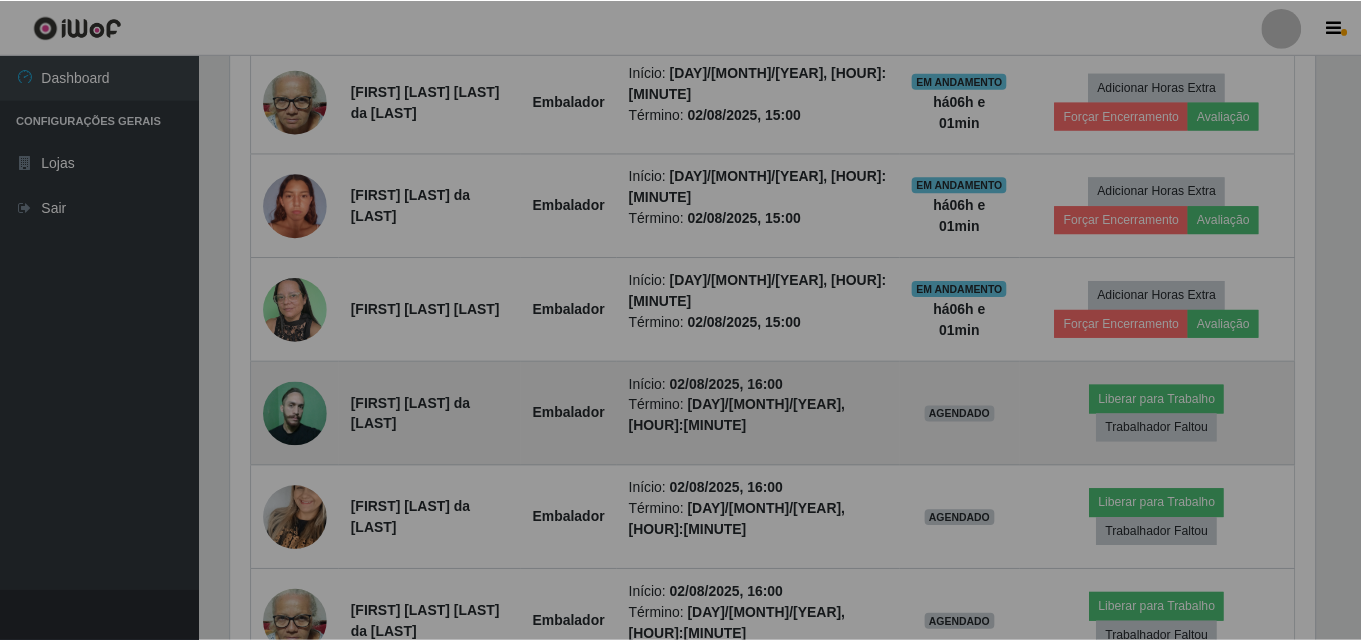 scroll, scrollTop: 999585, scrollLeft: 998901, axis: both 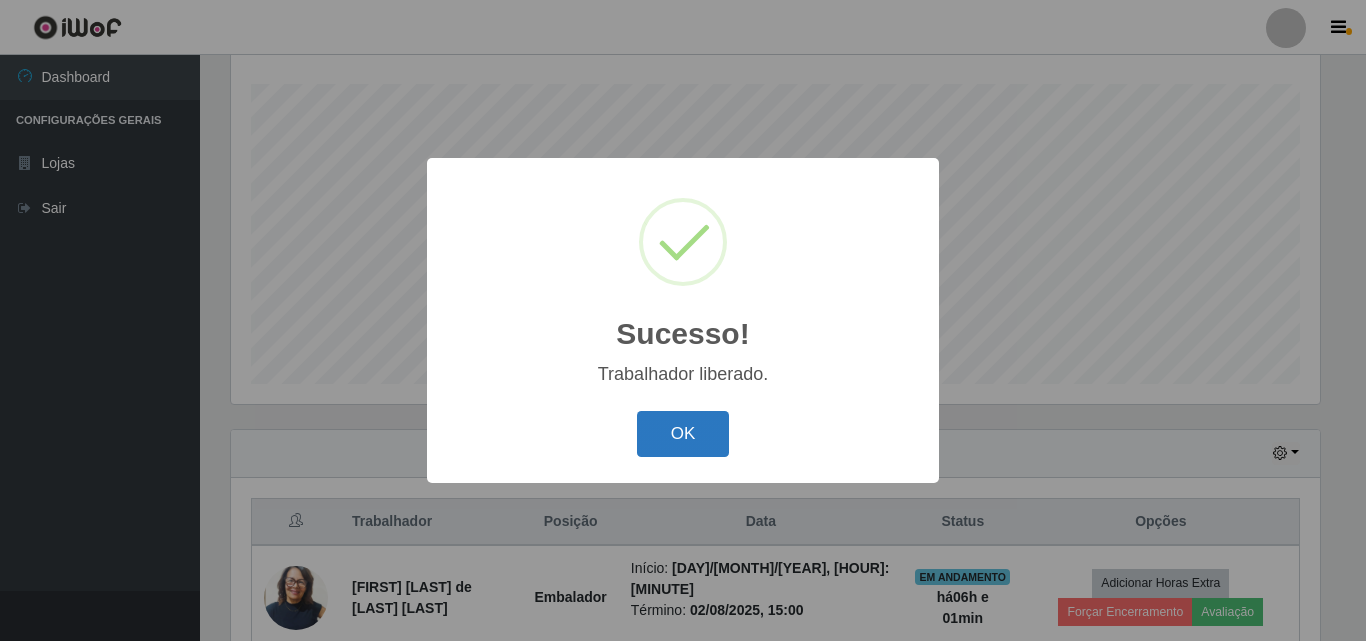 click on "OK" at bounding box center (683, 434) 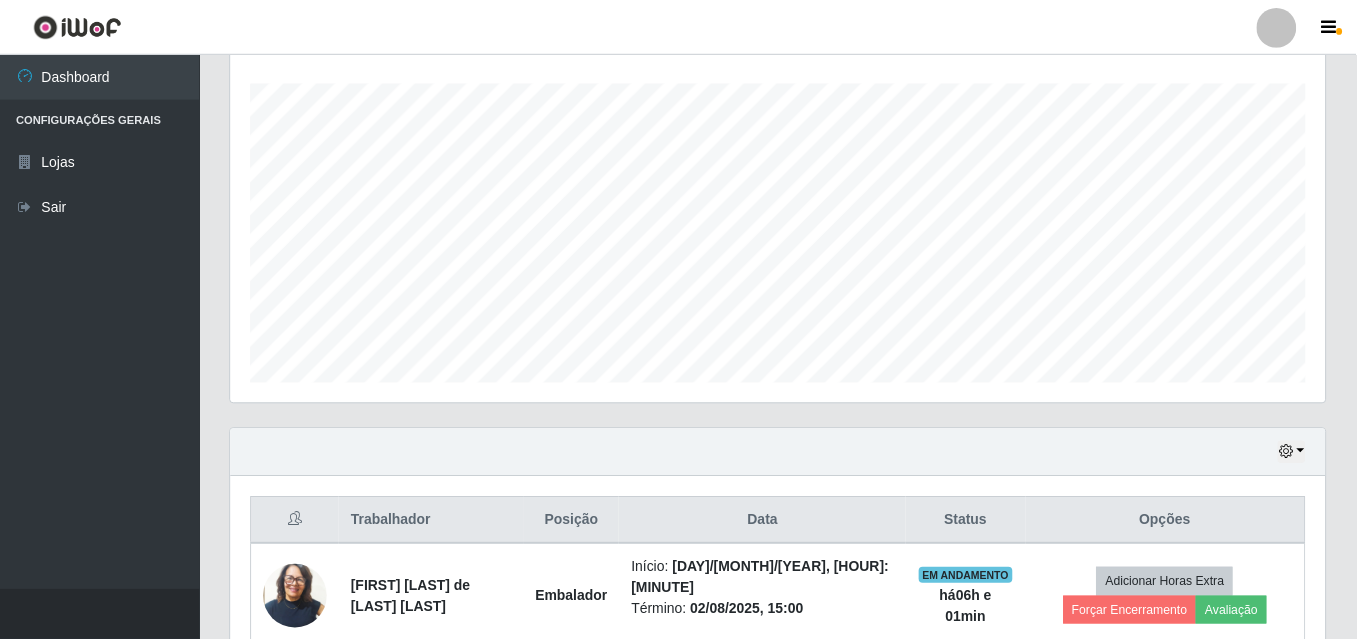 scroll, scrollTop: 999585, scrollLeft: 998901, axis: both 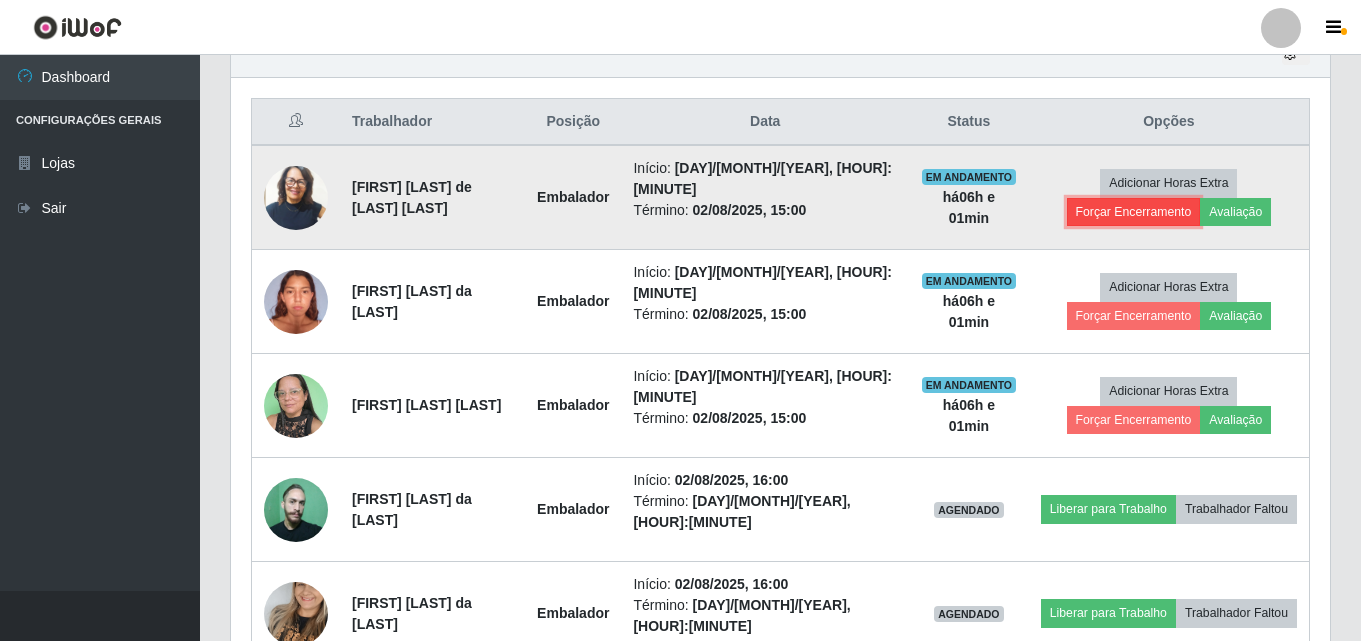 click on "Forçar Encerramento" at bounding box center [1134, 212] 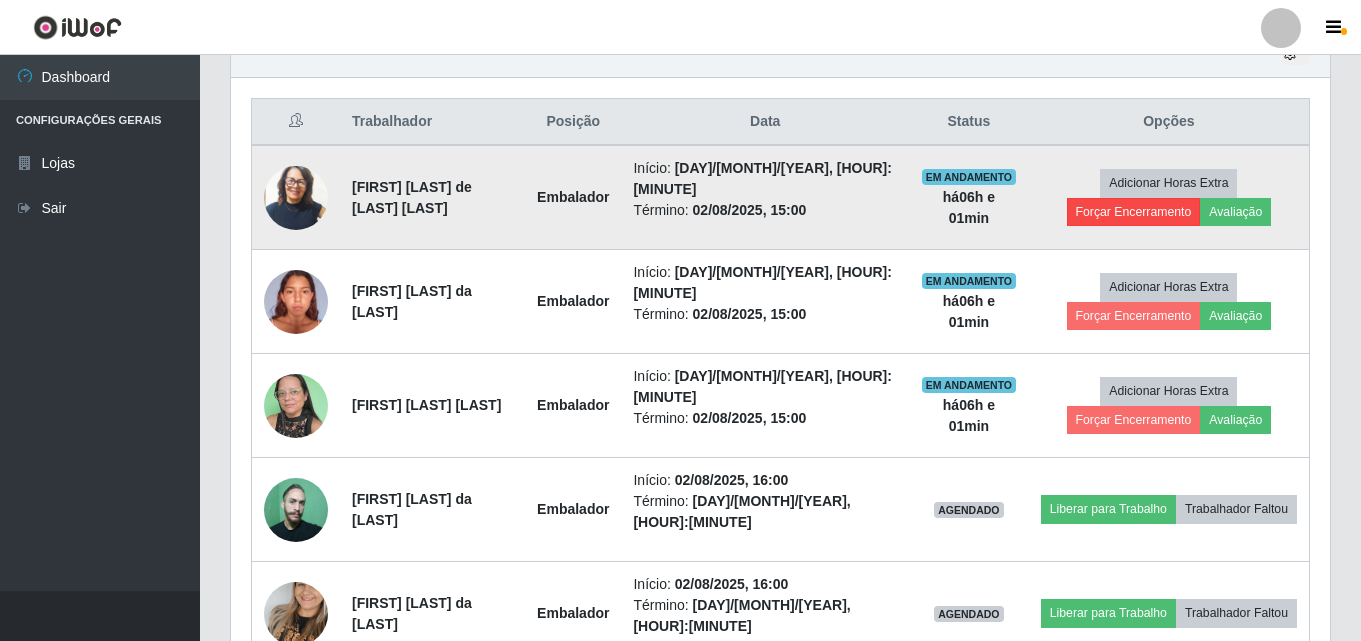 scroll, scrollTop: 999585, scrollLeft: 998911, axis: both 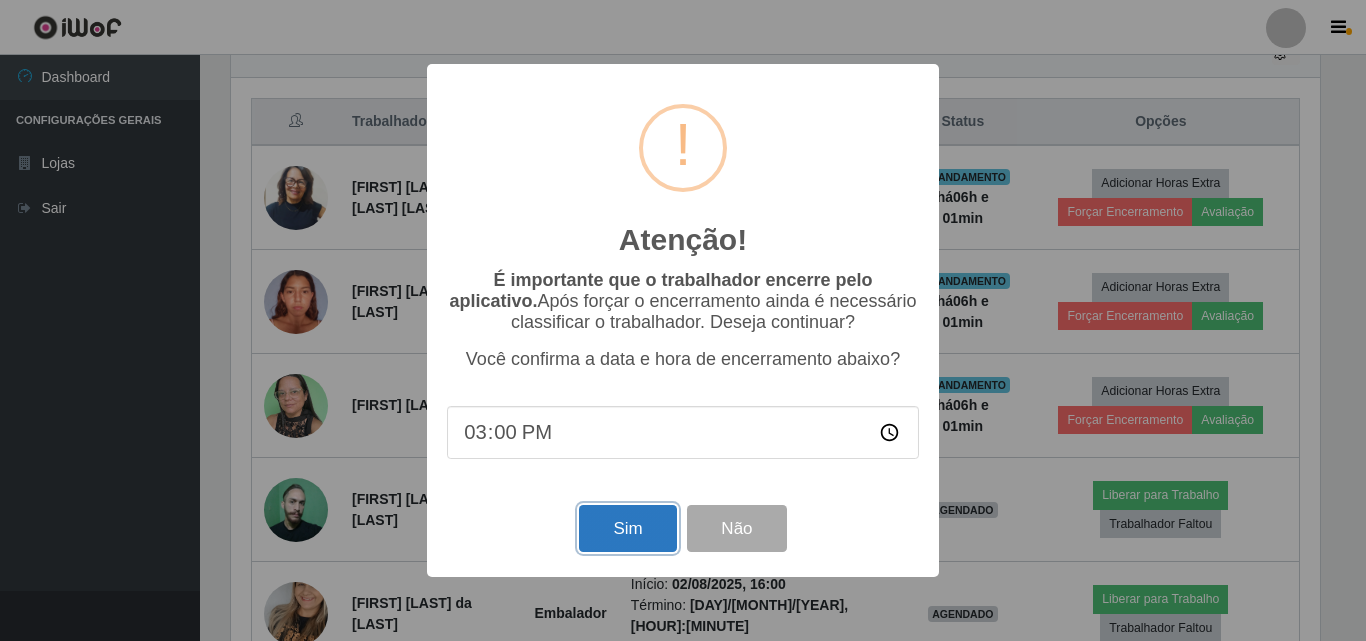 click on "Sim" at bounding box center [627, 528] 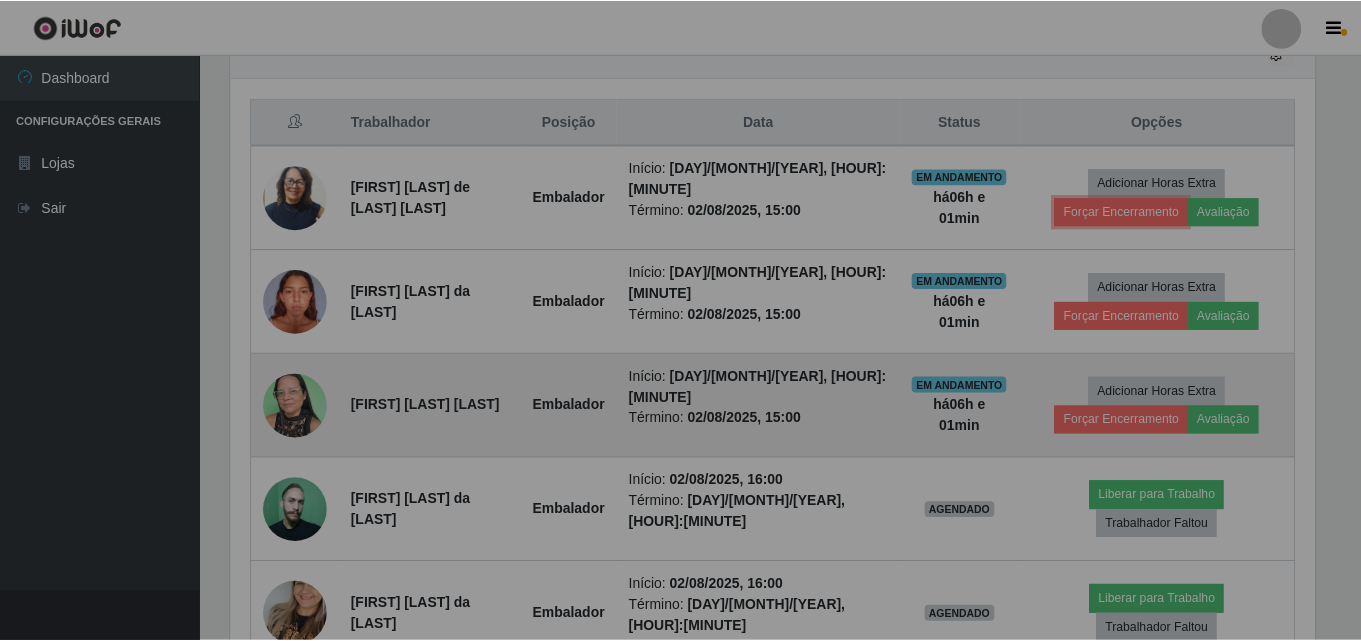 scroll, scrollTop: 999585, scrollLeft: 998901, axis: both 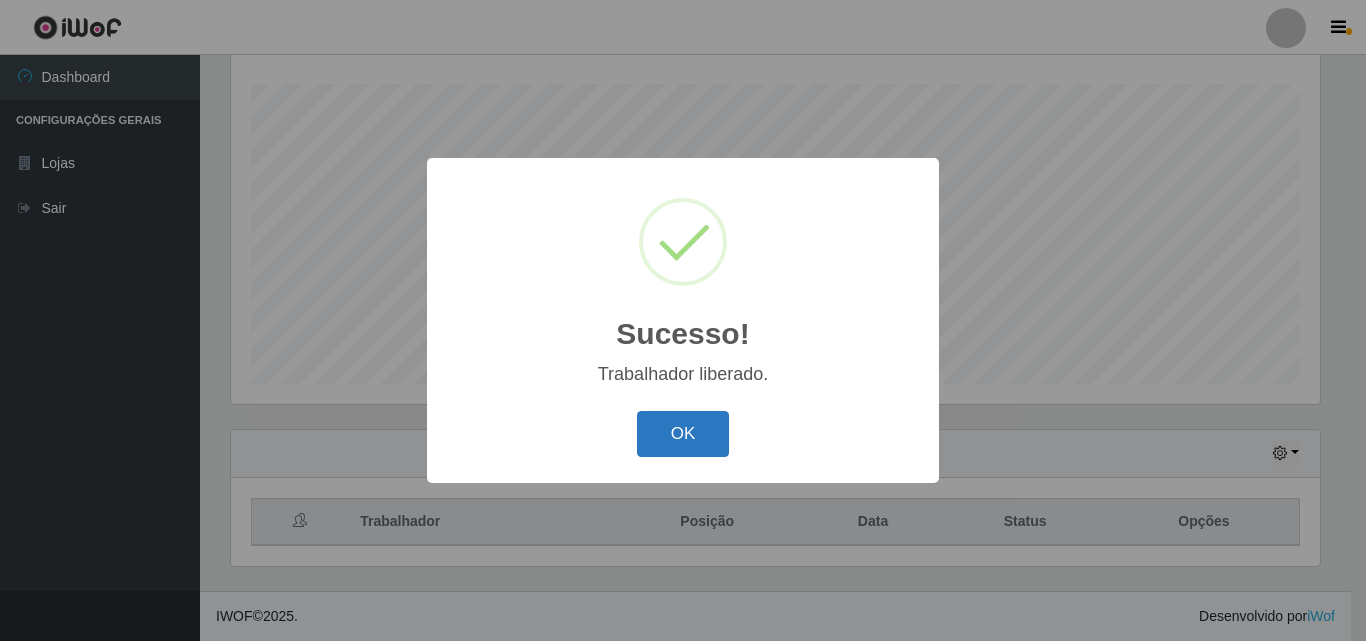 click on "OK" at bounding box center (683, 434) 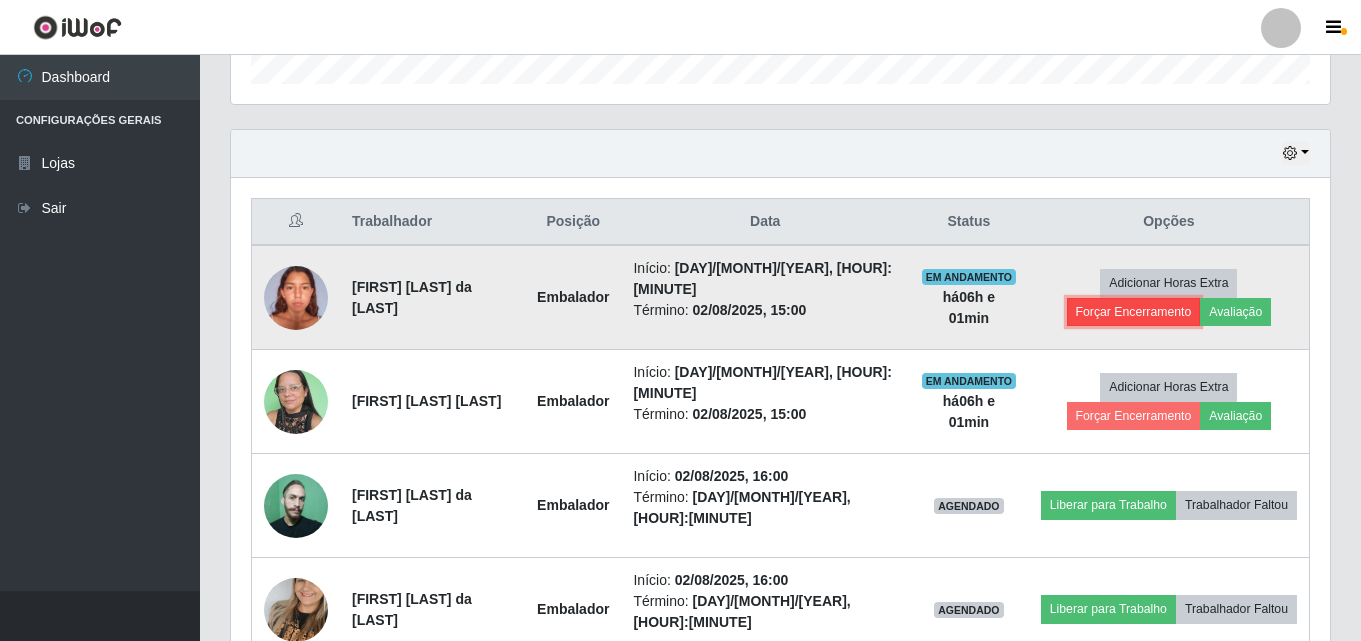 click on "Forçar Encerramento" at bounding box center [1134, 312] 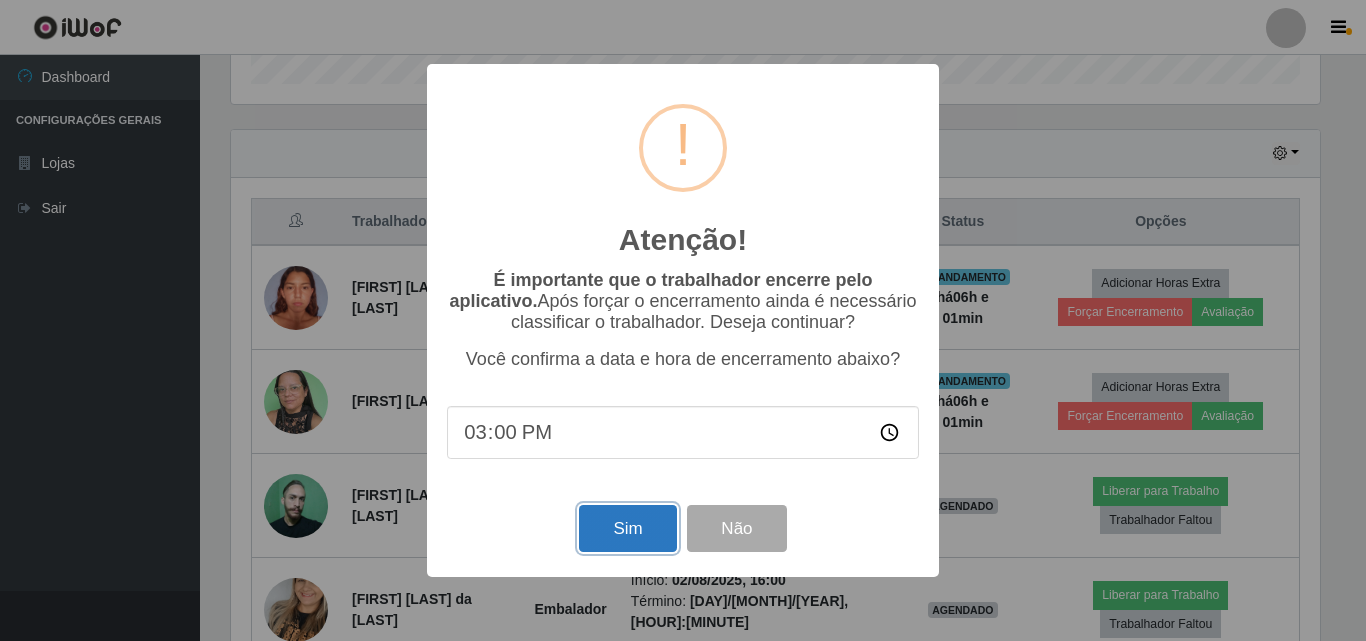click on "Sim" at bounding box center (627, 528) 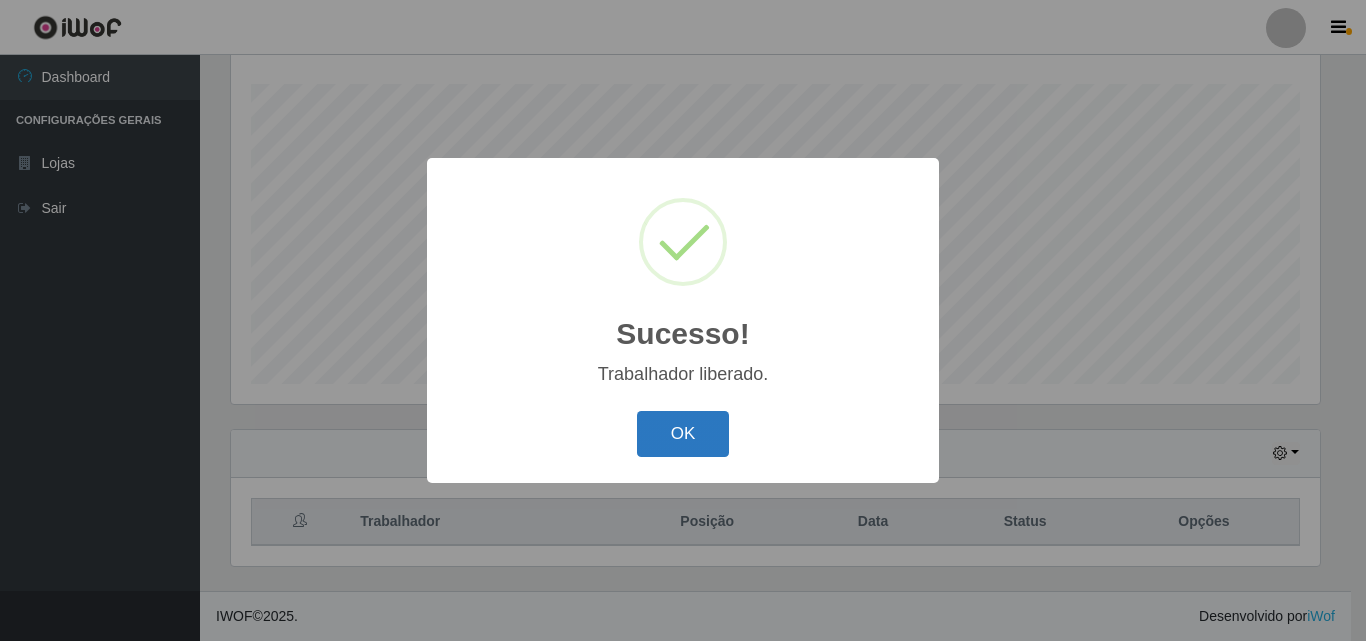 click on "OK" at bounding box center (683, 434) 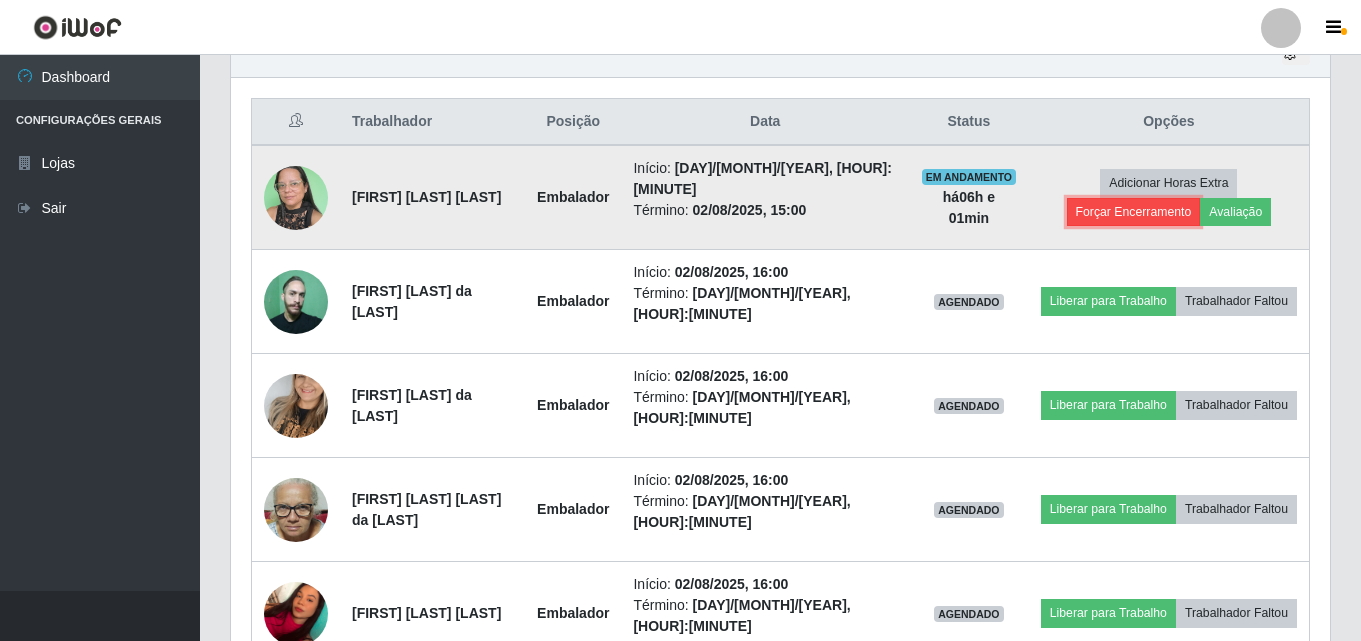 click on "Forçar Encerramento" at bounding box center [1134, 212] 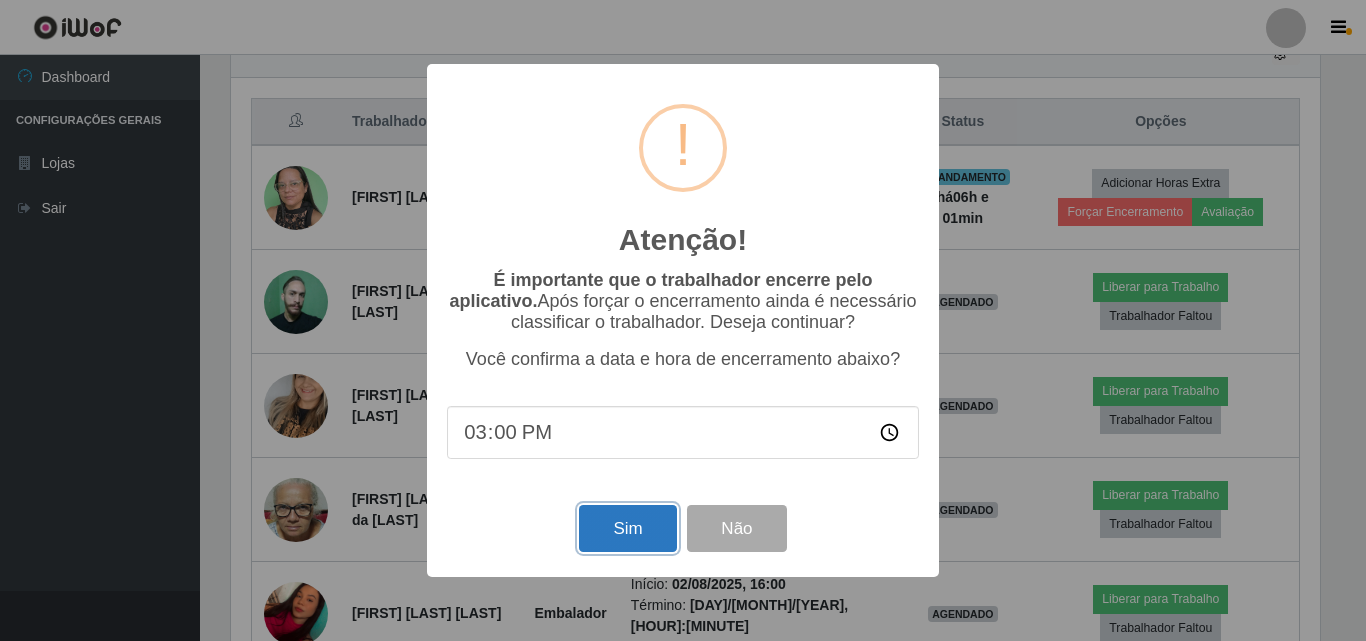click on "Sim" at bounding box center [627, 528] 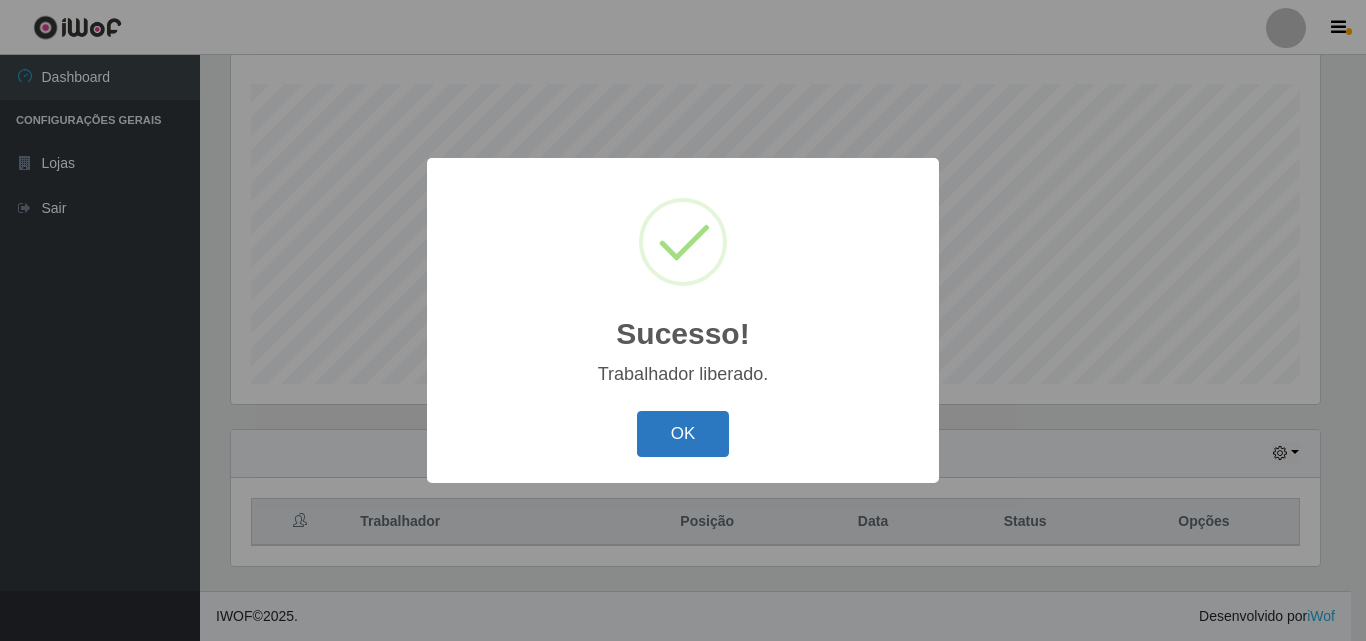 drag, startPoint x: 688, startPoint y: 396, endPoint x: 695, endPoint y: 414, distance: 19.313208 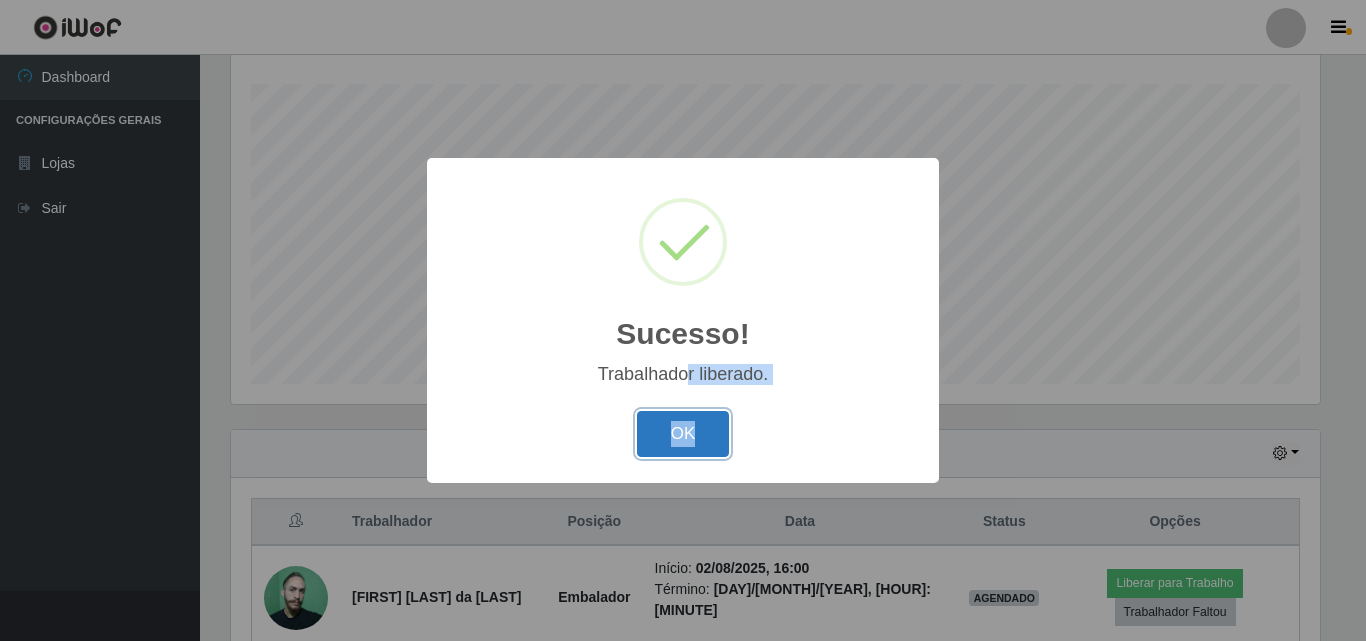 click on "OK" at bounding box center [683, 434] 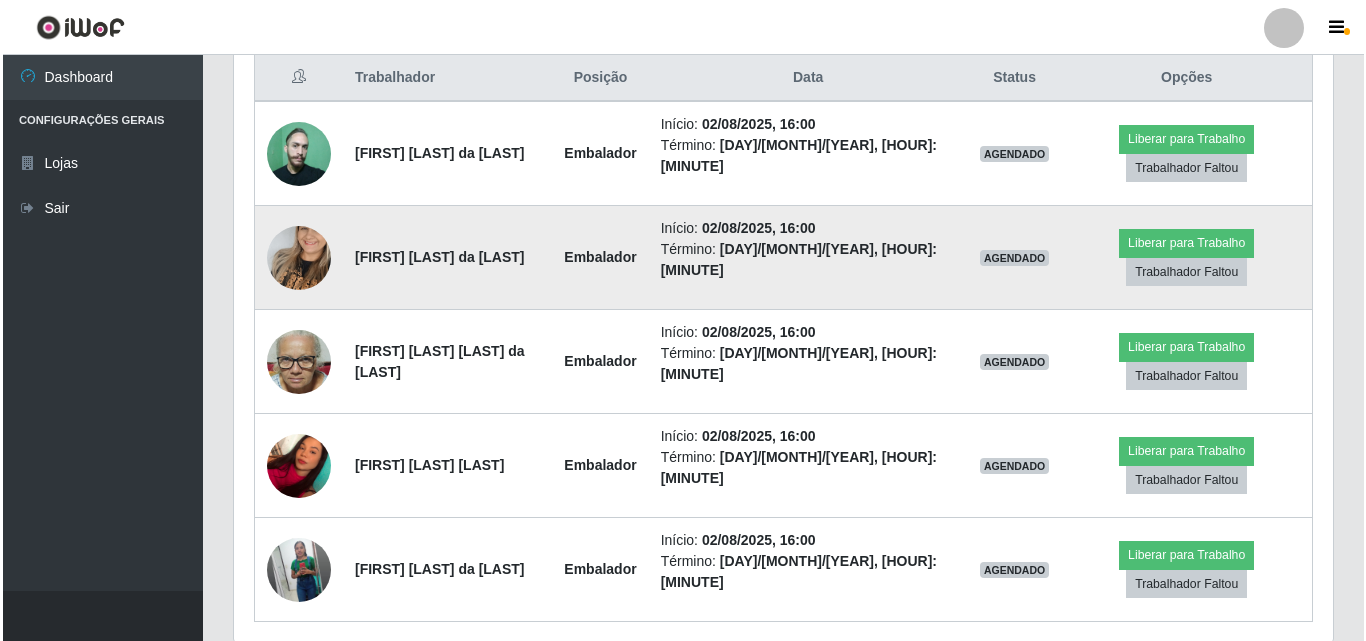 scroll, scrollTop: 776, scrollLeft: 0, axis: vertical 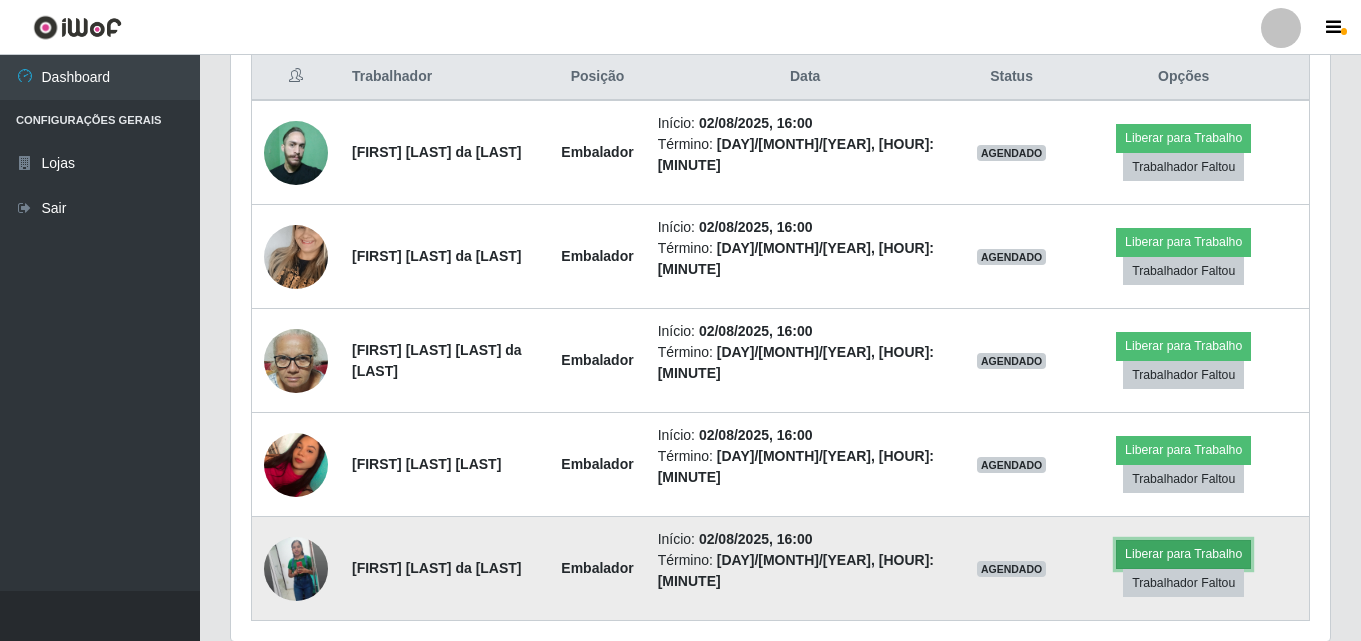 click on "Liberar para Trabalho" at bounding box center (1183, 554) 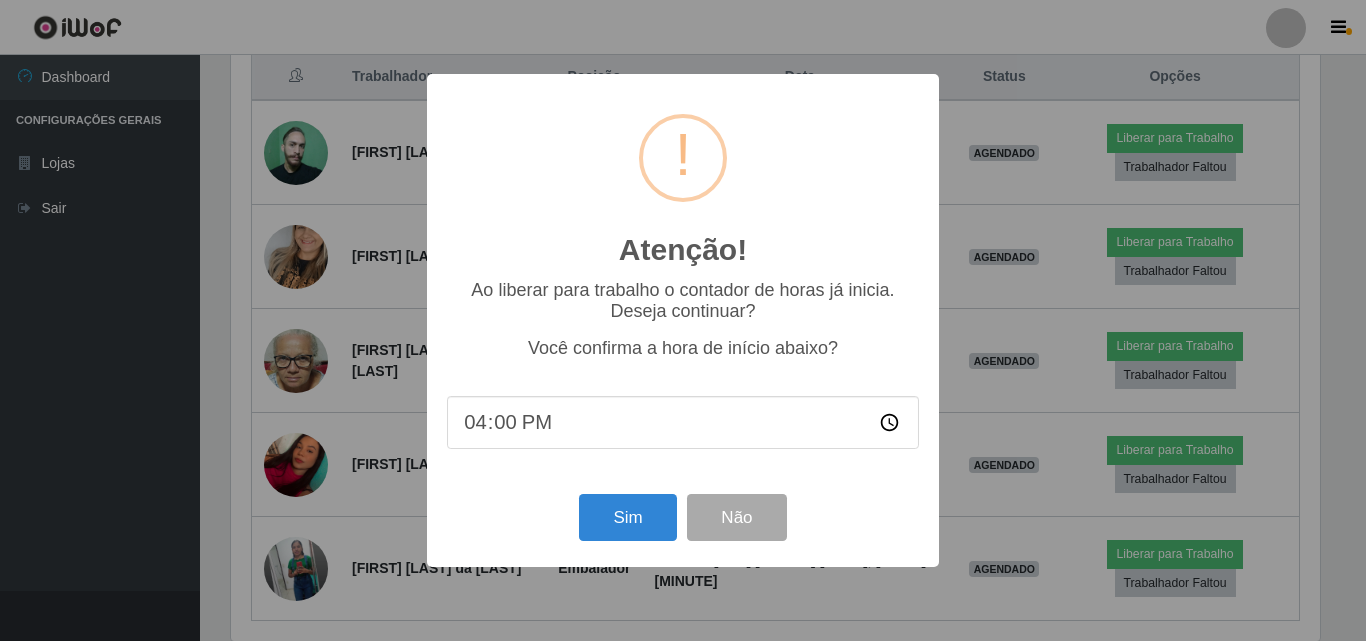 scroll, scrollTop: 999585, scrollLeft: 998911, axis: both 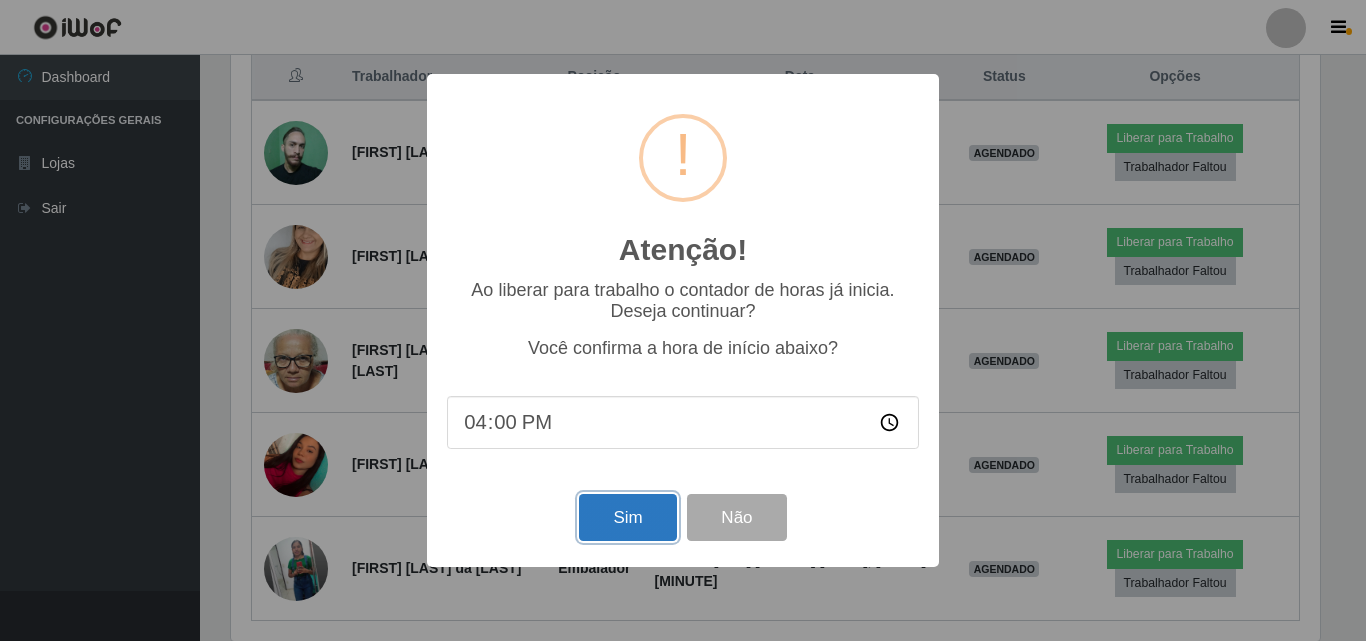 click on "Sim" at bounding box center [627, 517] 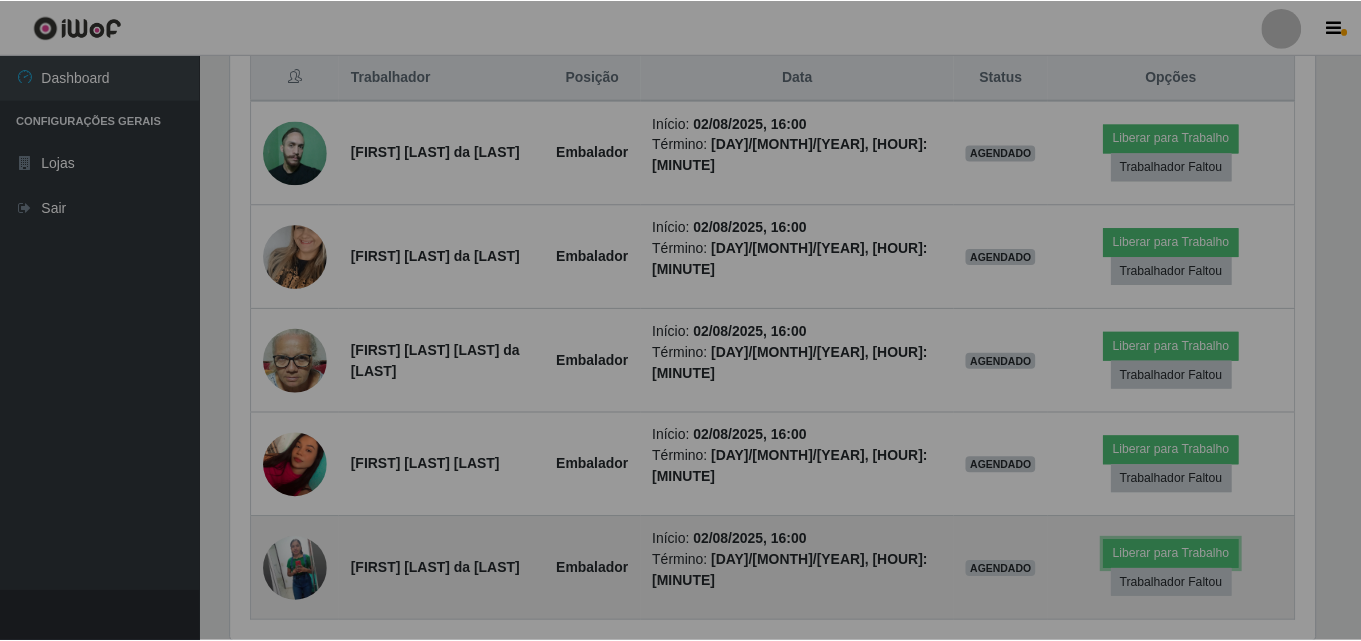 scroll, scrollTop: 999585, scrollLeft: 998901, axis: both 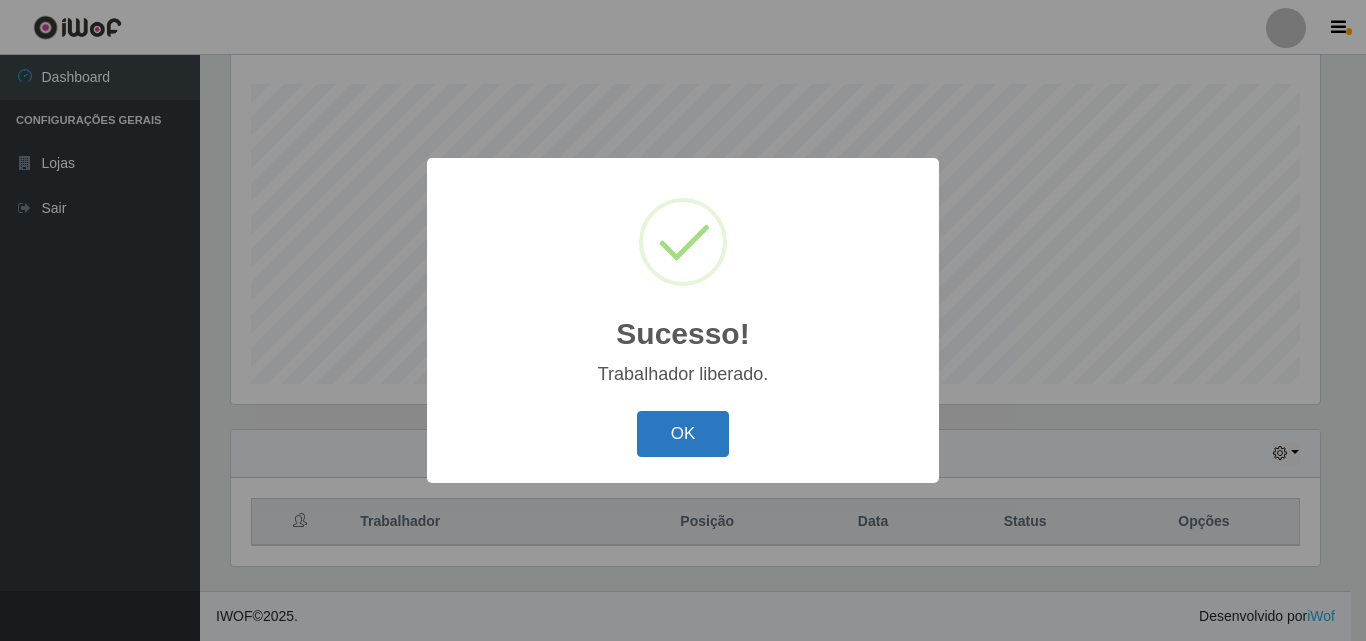 click on "OK" at bounding box center [683, 434] 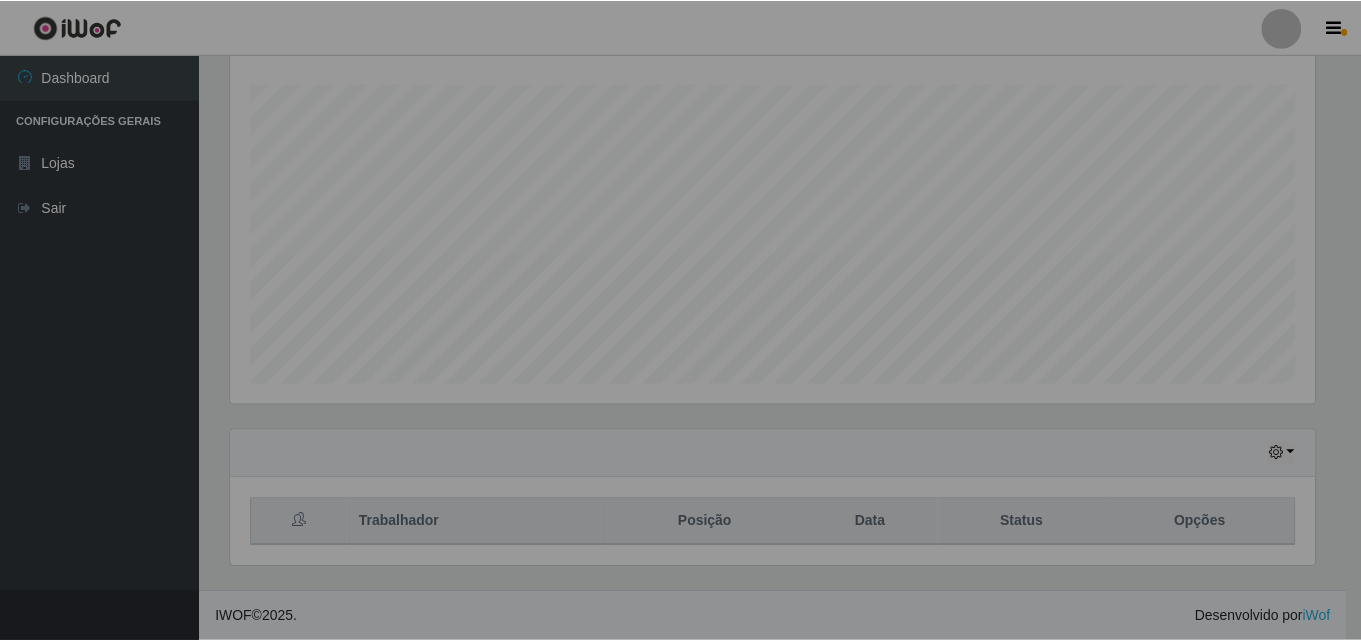 scroll, scrollTop: 999585, scrollLeft: 998901, axis: both 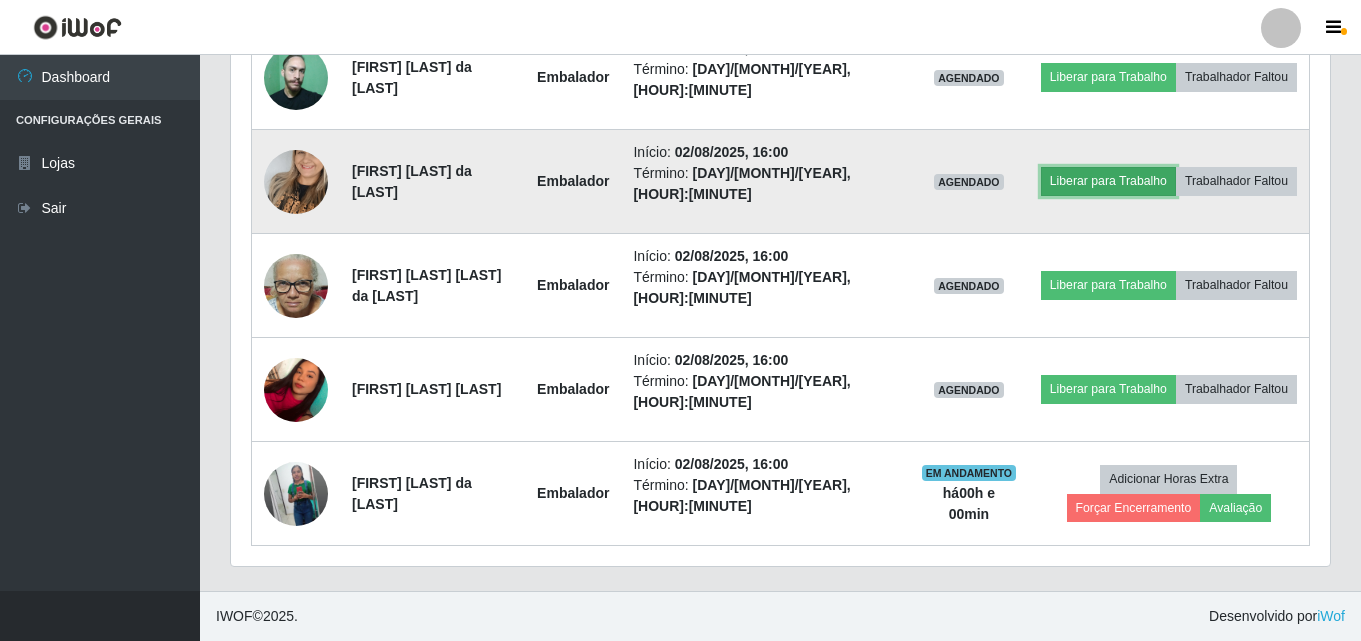 click on "Liberar para Trabalho" at bounding box center (1108, 181) 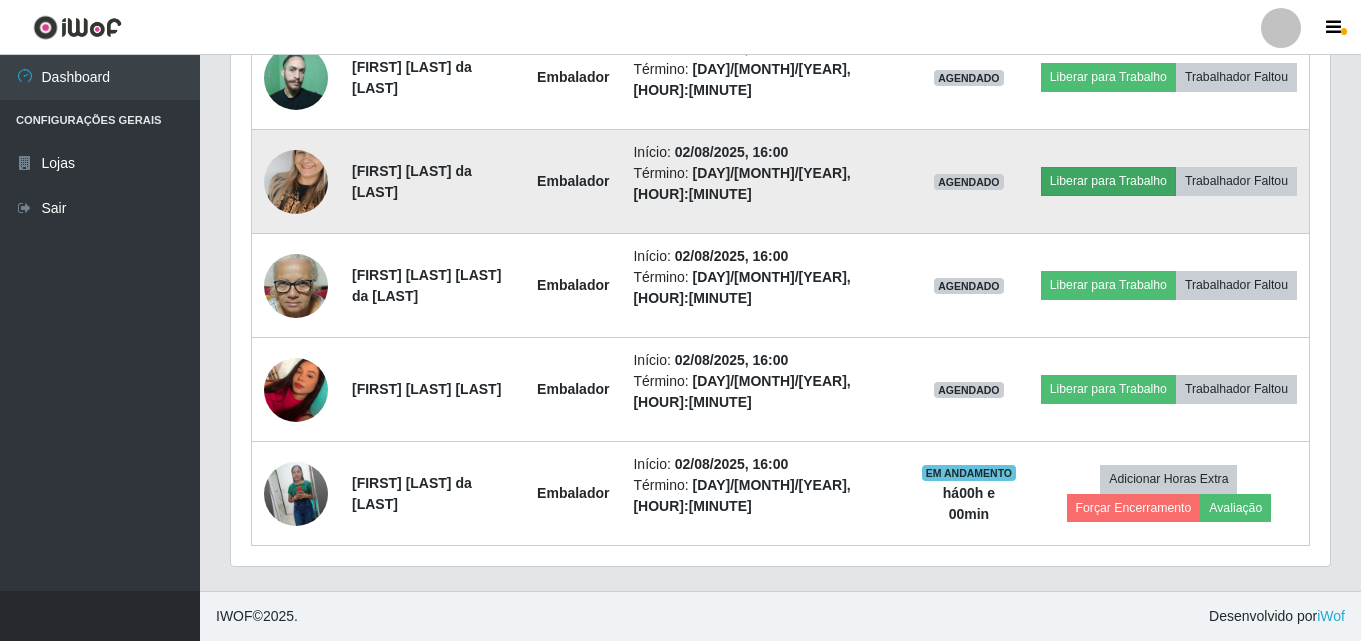 scroll, scrollTop: 999585, scrollLeft: 998911, axis: both 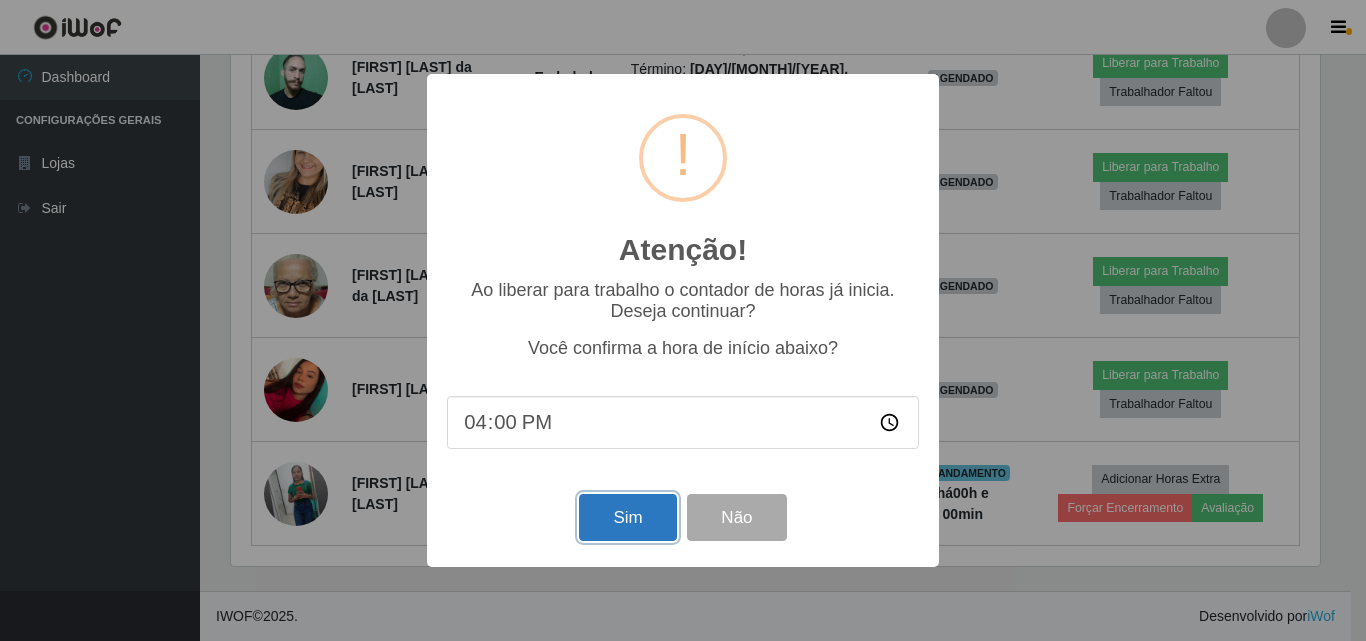 click on "Sim" at bounding box center (627, 517) 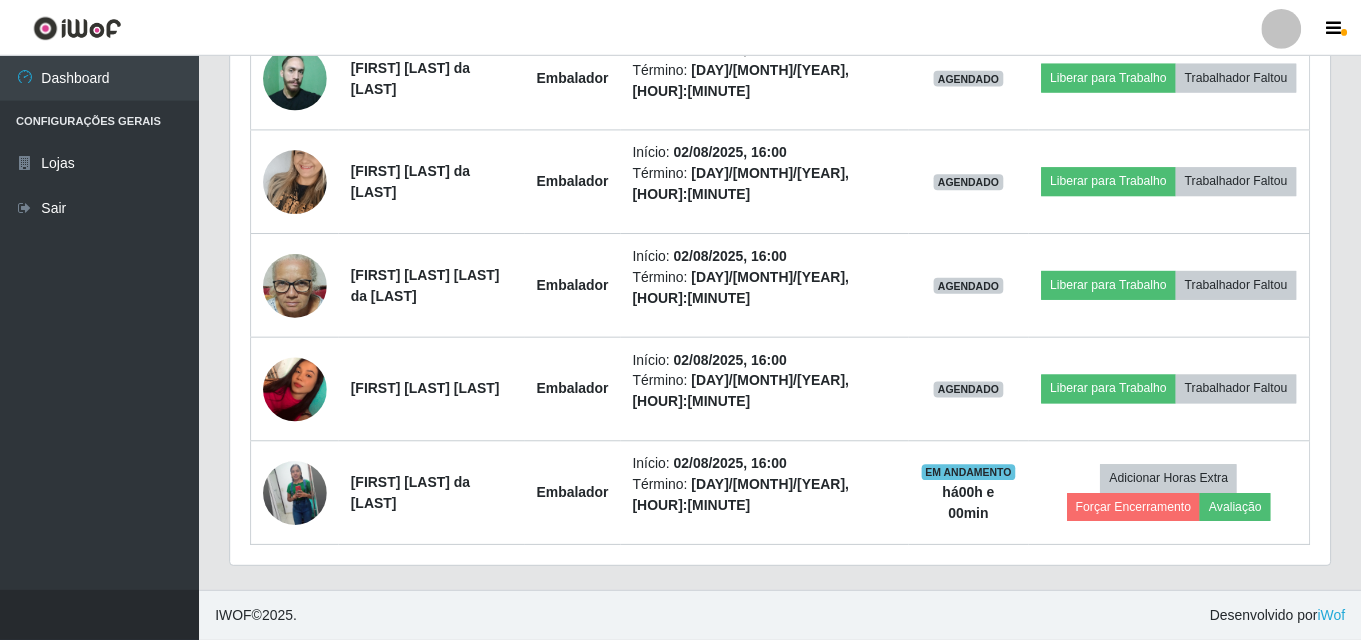 scroll, scrollTop: 999585, scrollLeft: 998901, axis: both 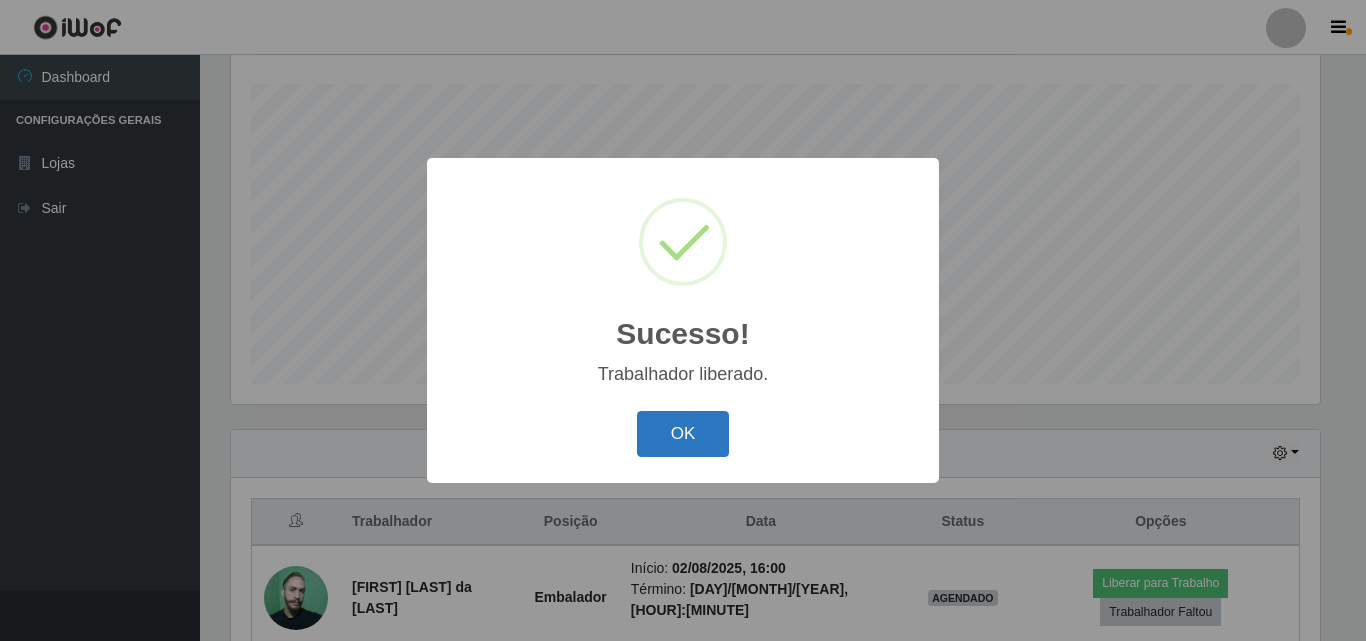 click on "OK" at bounding box center (683, 434) 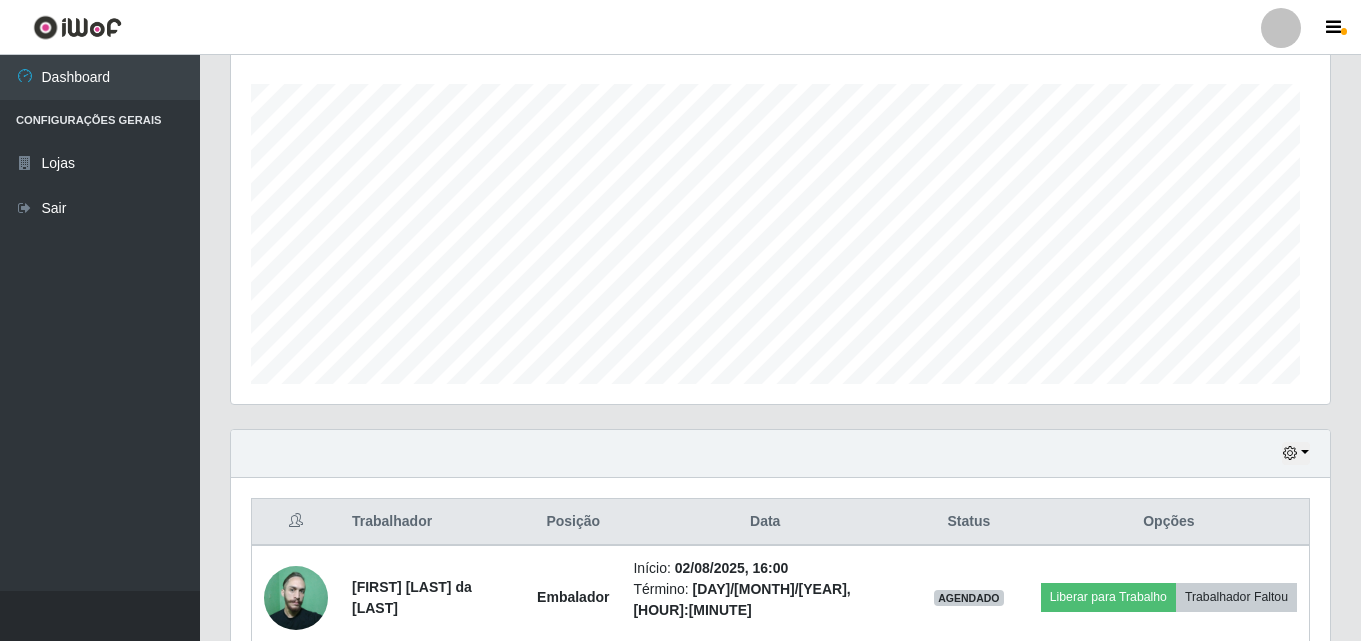 scroll, scrollTop: 999585, scrollLeft: 998901, axis: both 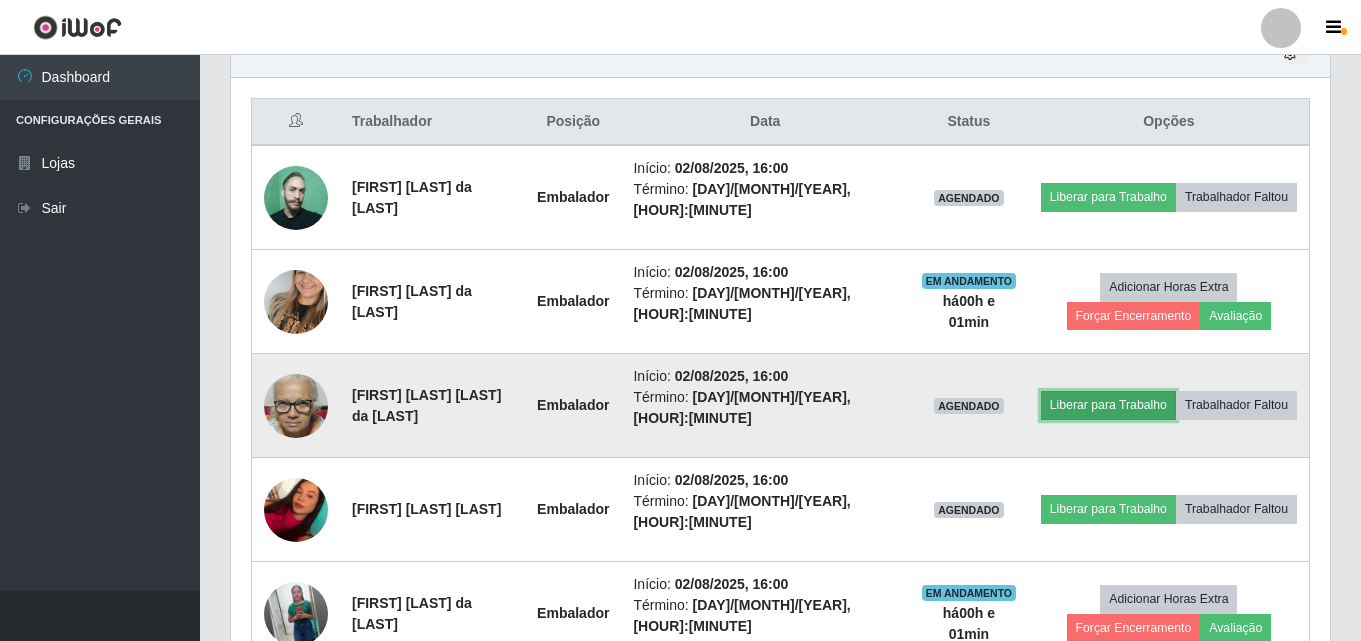 click on "Liberar para Trabalho" at bounding box center (1108, 405) 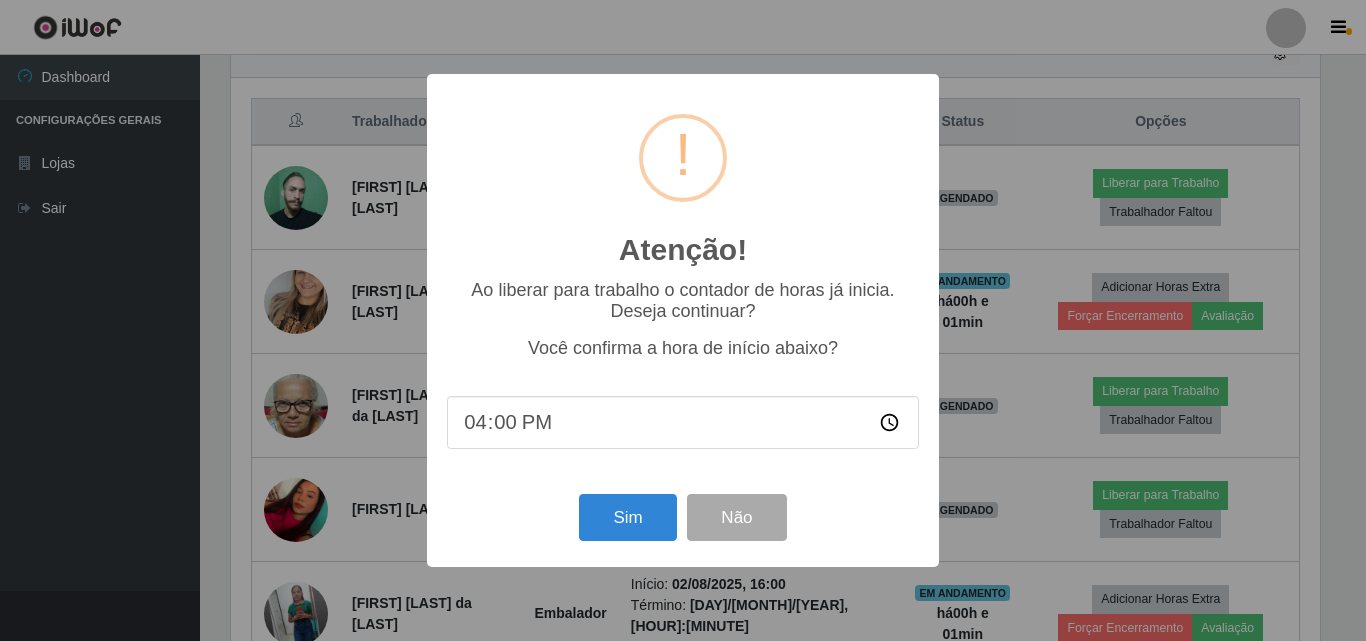 scroll, scrollTop: 999585, scrollLeft: 998911, axis: both 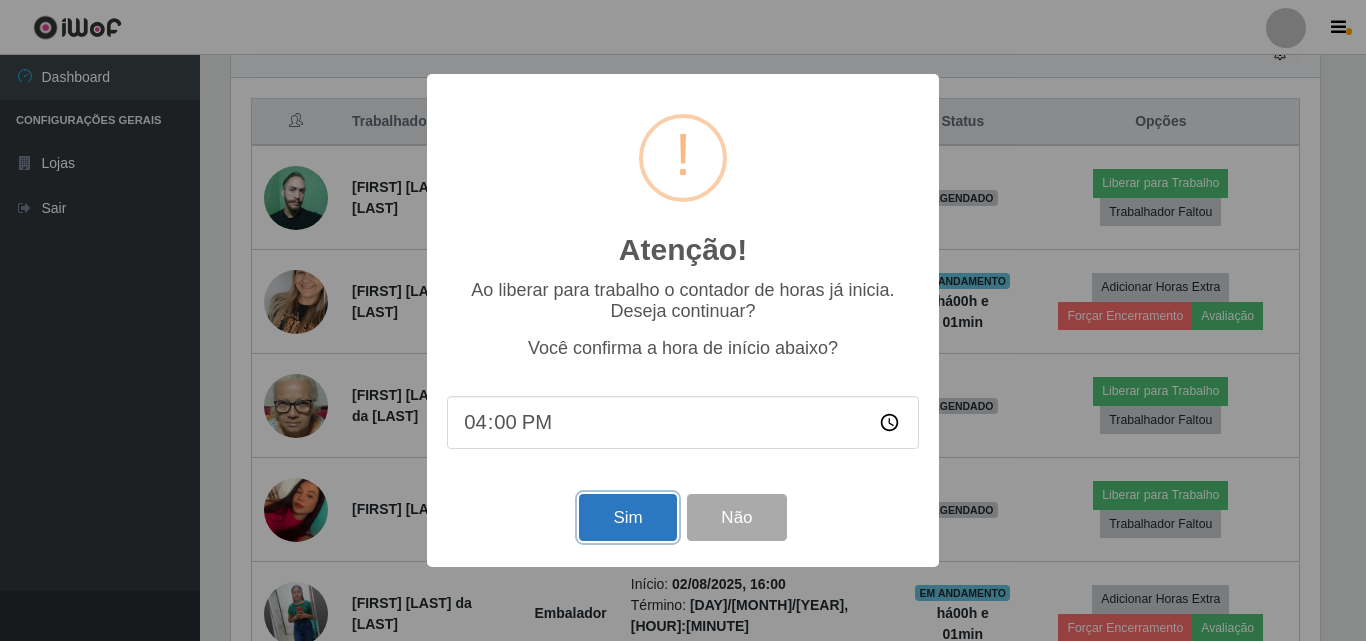 click on "Sim" at bounding box center [627, 517] 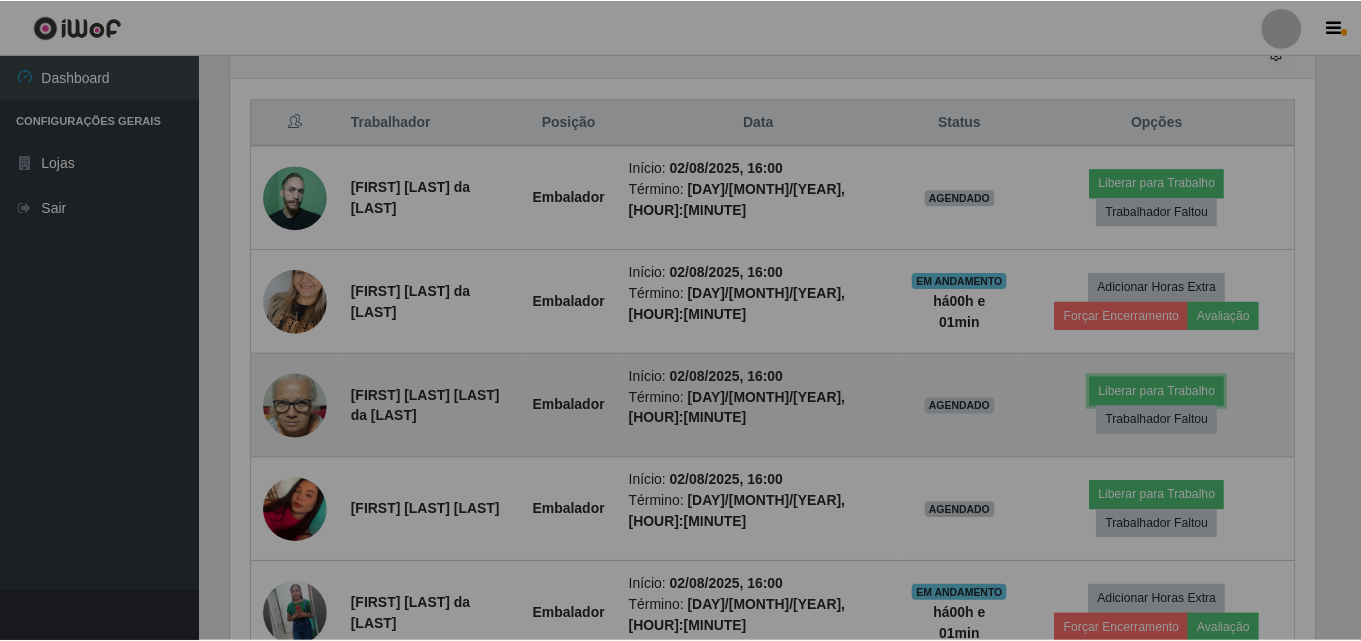 scroll, scrollTop: 999585, scrollLeft: 998901, axis: both 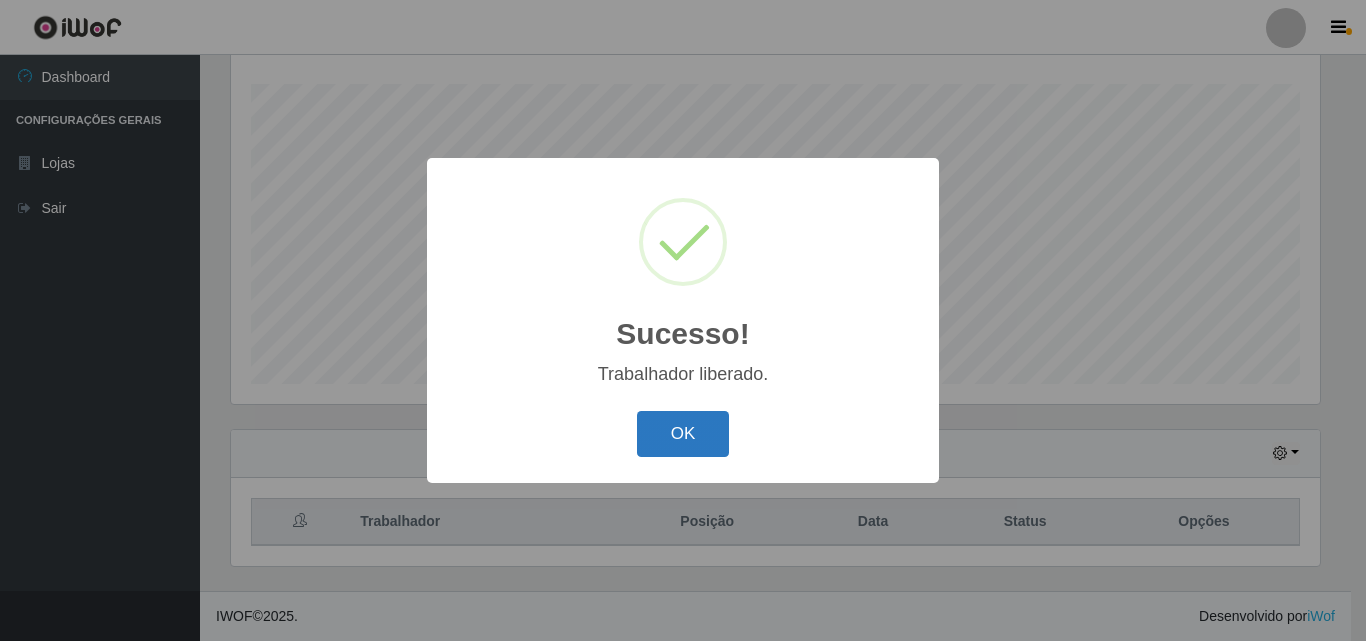 click on "OK" at bounding box center (683, 434) 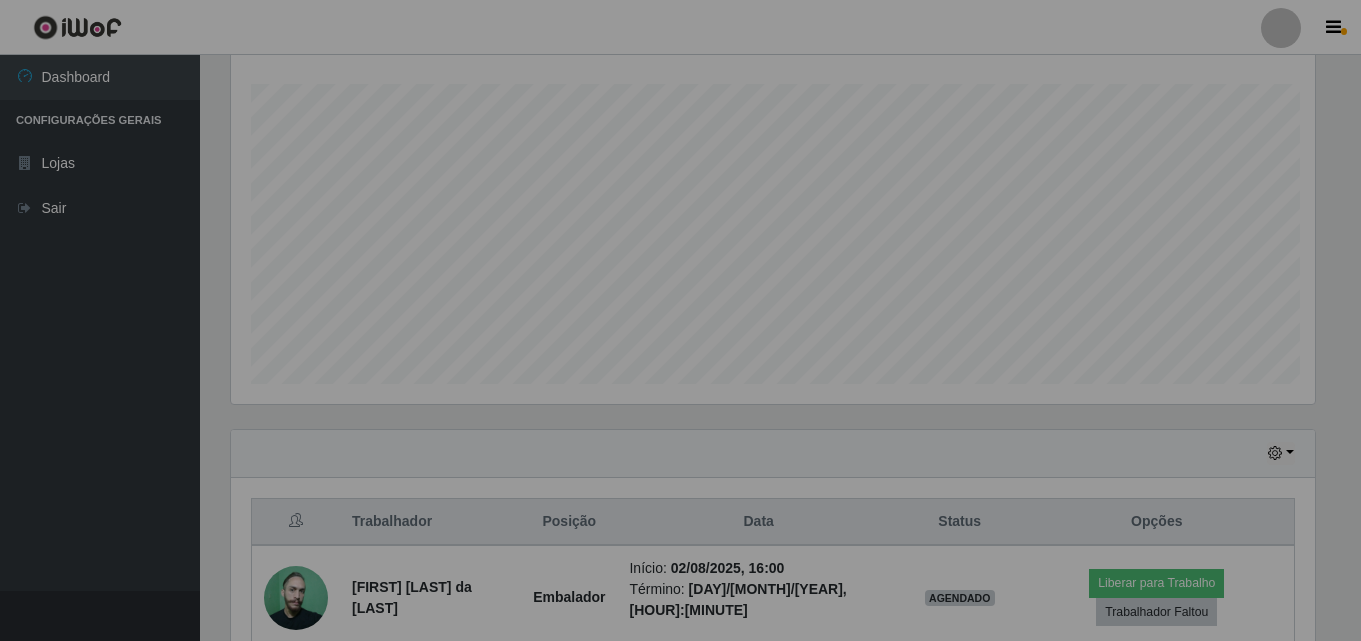 scroll, scrollTop: 999585, scrollLeft: 998901, axis: both 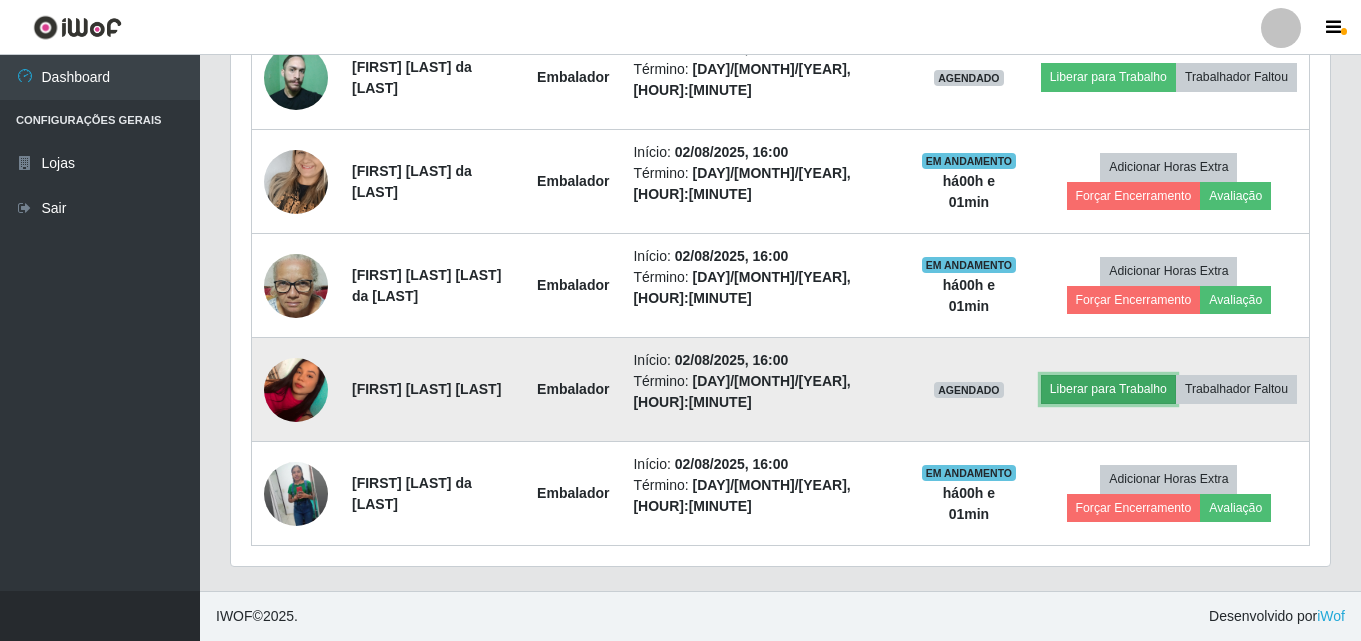 click on "Liberar para Trabalho" at bounding box center (1108, 389) 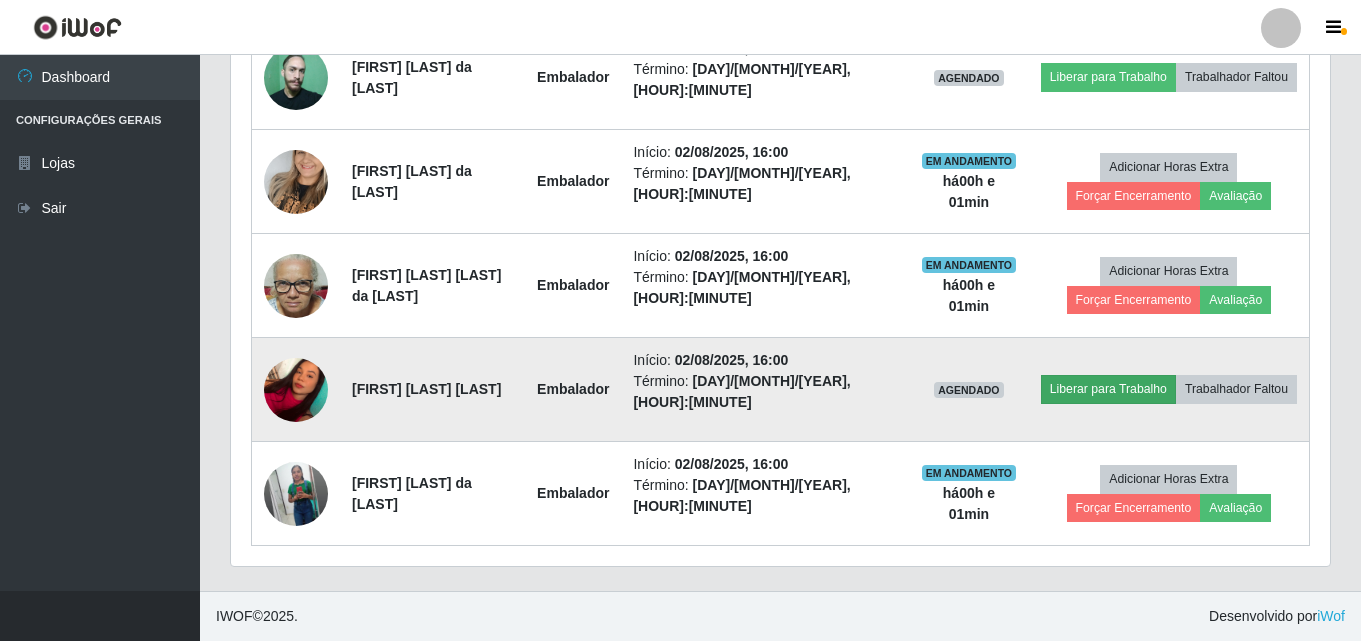 scroll, scrollTop: 999585, scrollLeft: 998911, axis: both 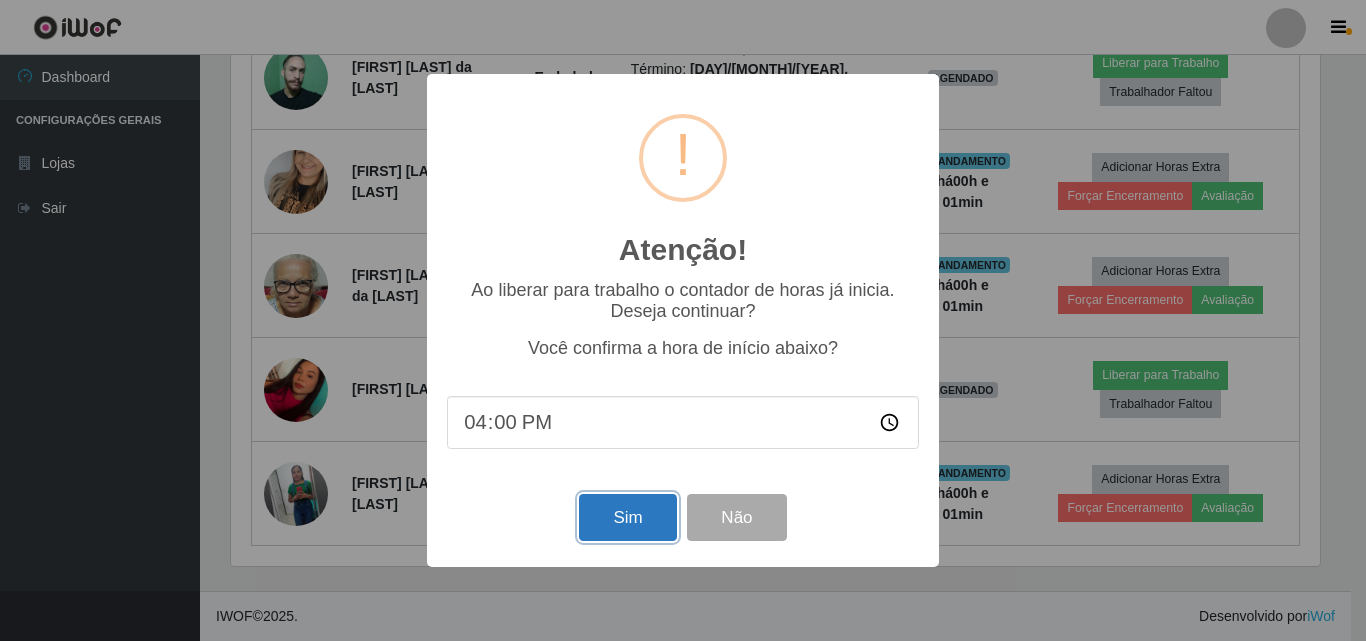 click on "Sim" at bounding box center (627, 517) 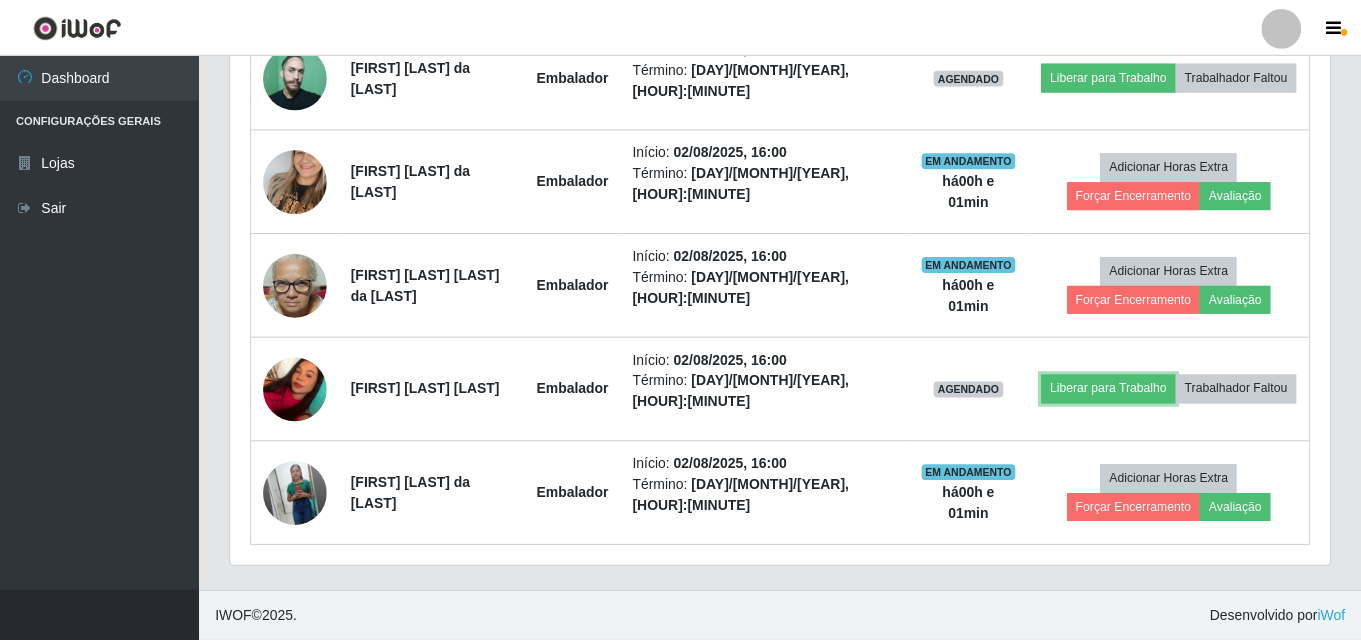 scroll, scrollTop: 999585, scrollLeft: 998901, axis: both 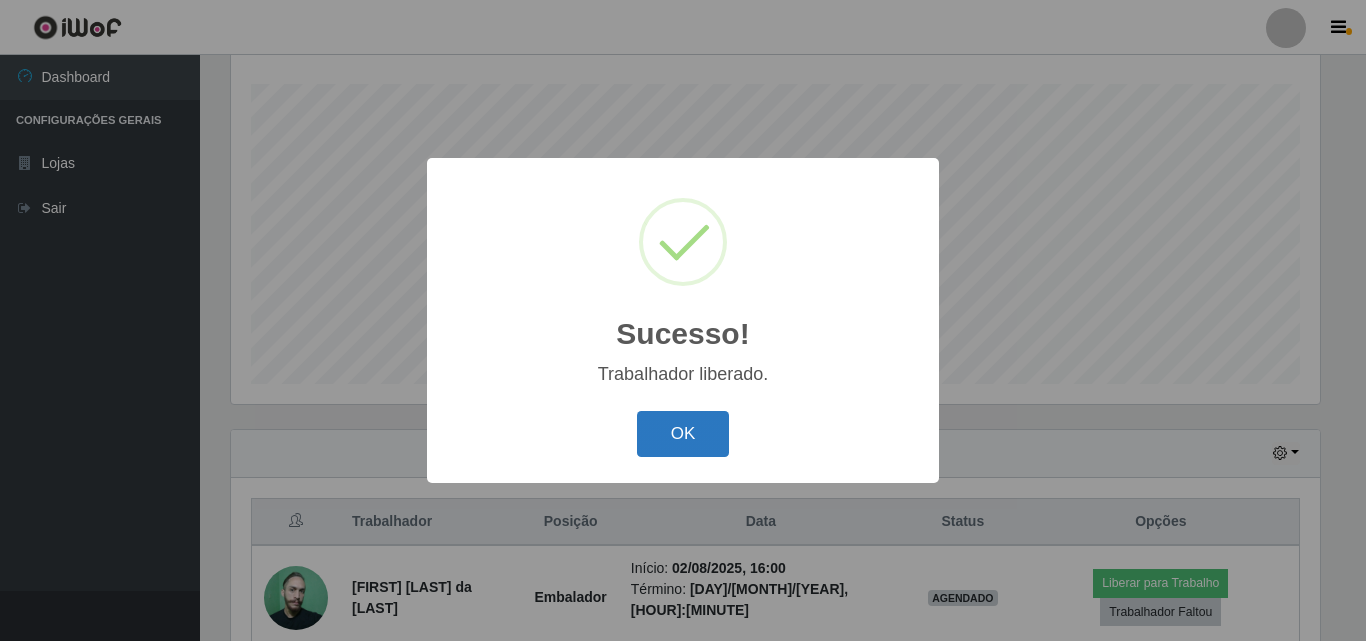 click on "OK" at bounding box center (683, 434) 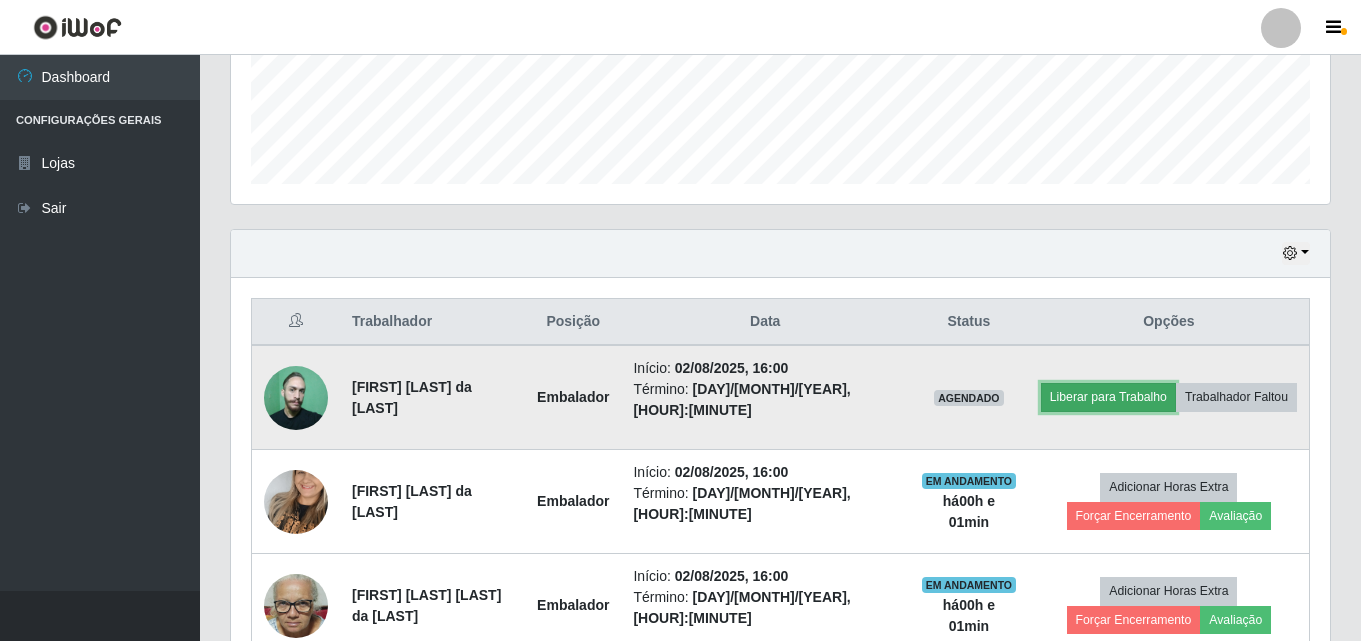 click on "Liberar para Trabalho" at bounding box center (1108, 397) 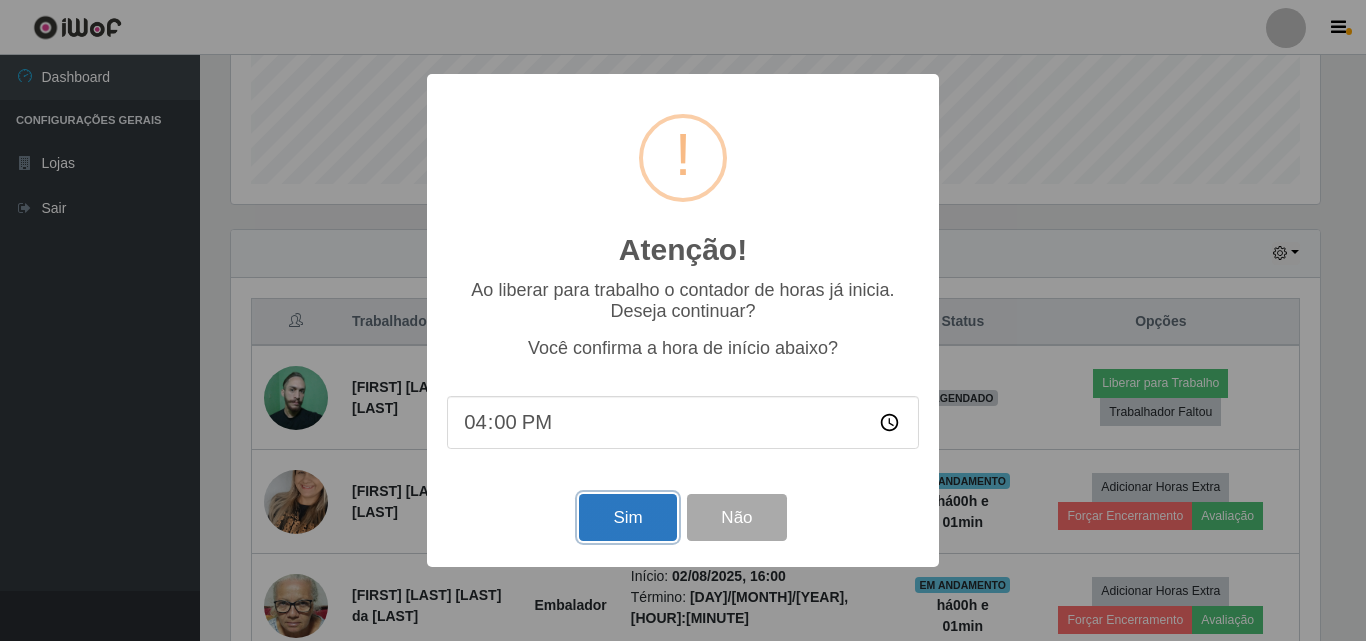 click on "Sim" at bounding box center (627, 517) 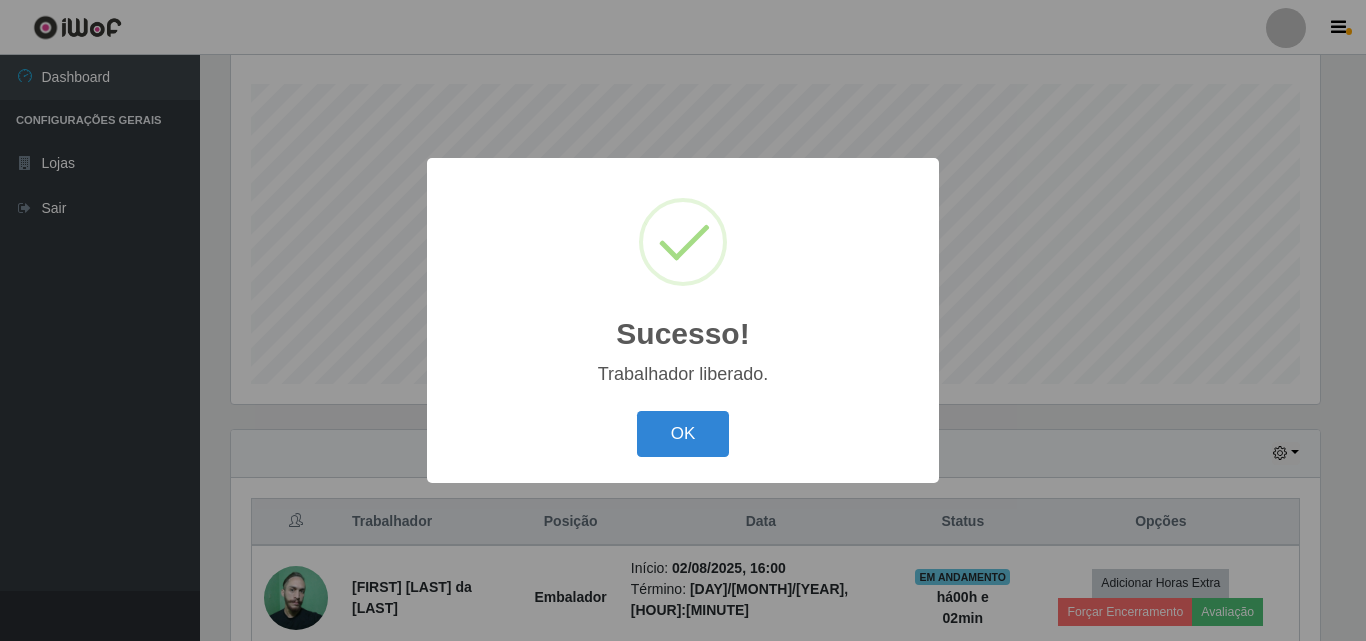 click on "Sucesso! × Trabalhador liberado. OK Cancel" at bounding box center (683, 320) 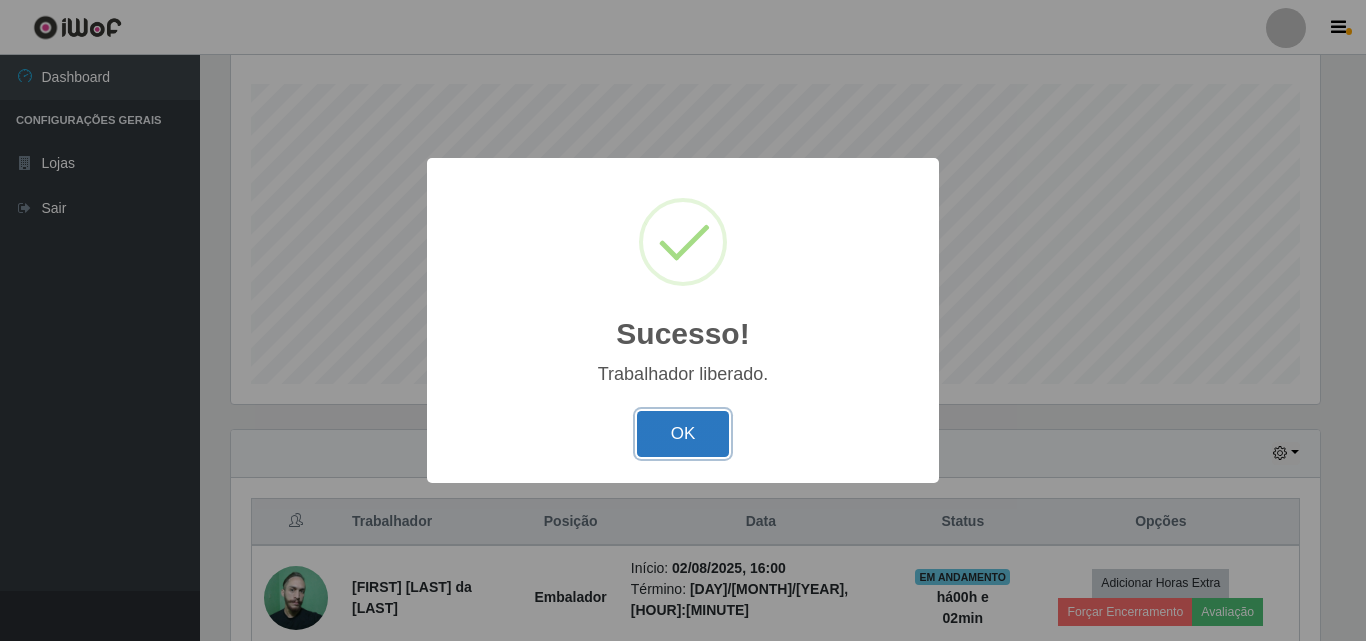 click on "OK" at bounding box center [683, 434] 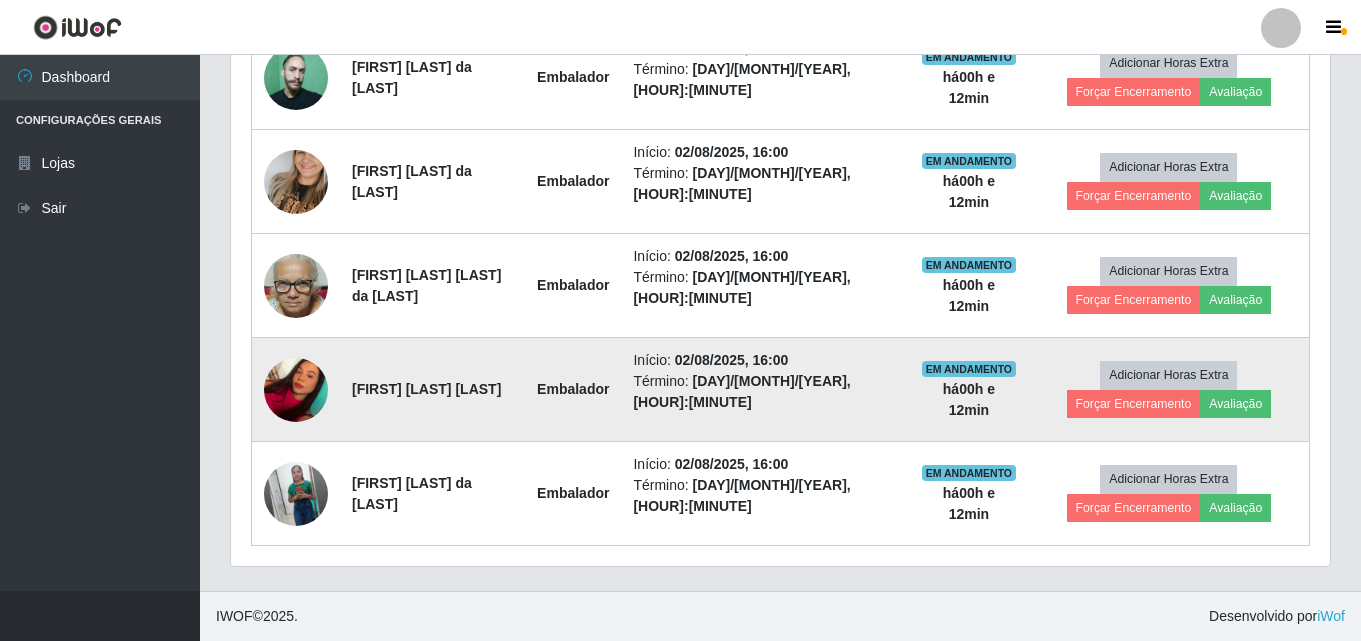 scroll, scrollTop: 956, scrollLeft: 0, axis: vertical 